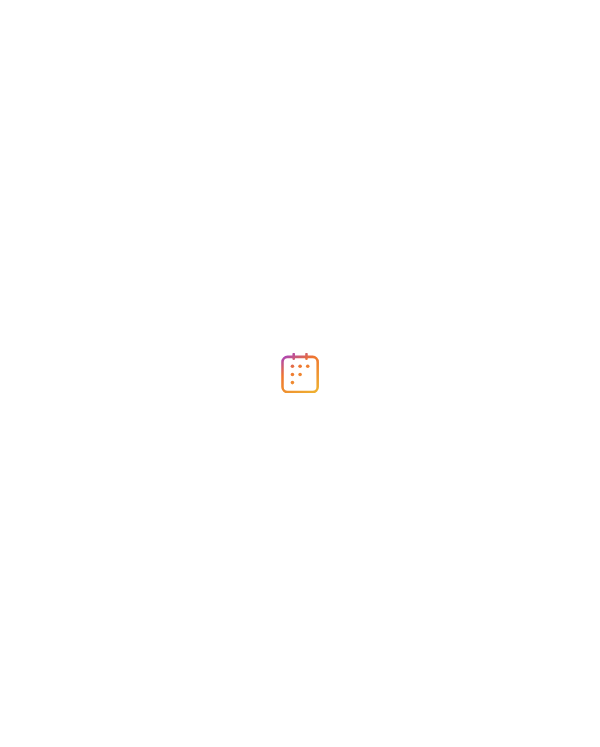 scroll, scrollTop: 0, scrollLeft: 0, axis: both 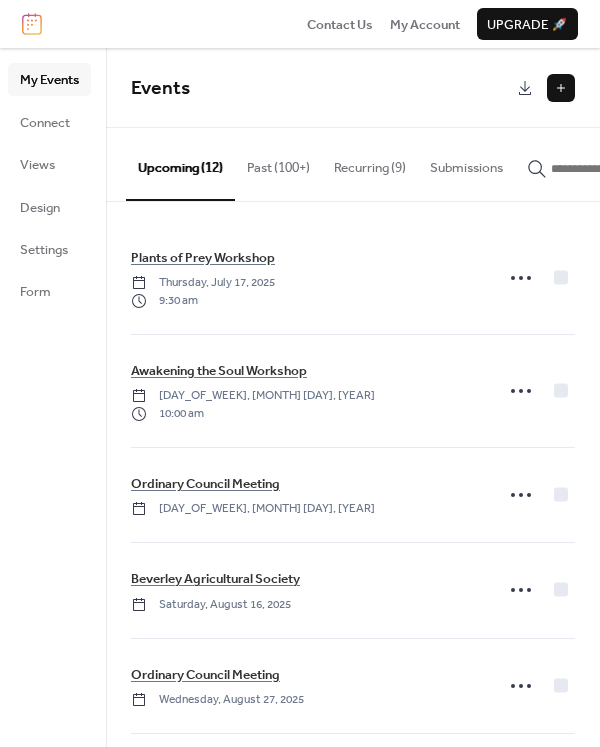 click at bounding box center [561, 88] 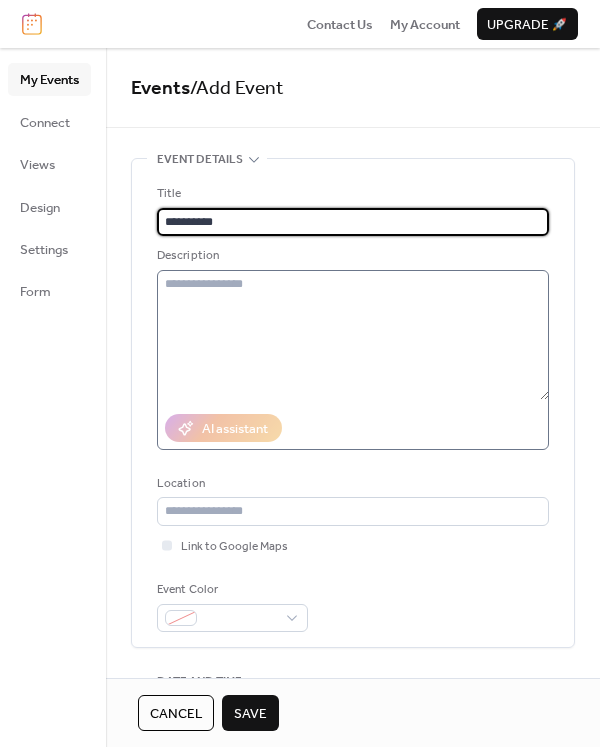 type on "**********" 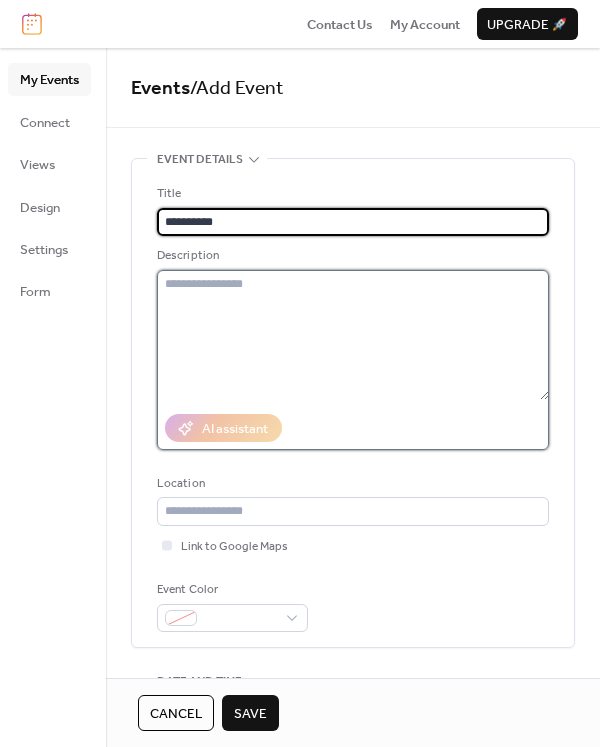 click at bounding box center [353, 335] 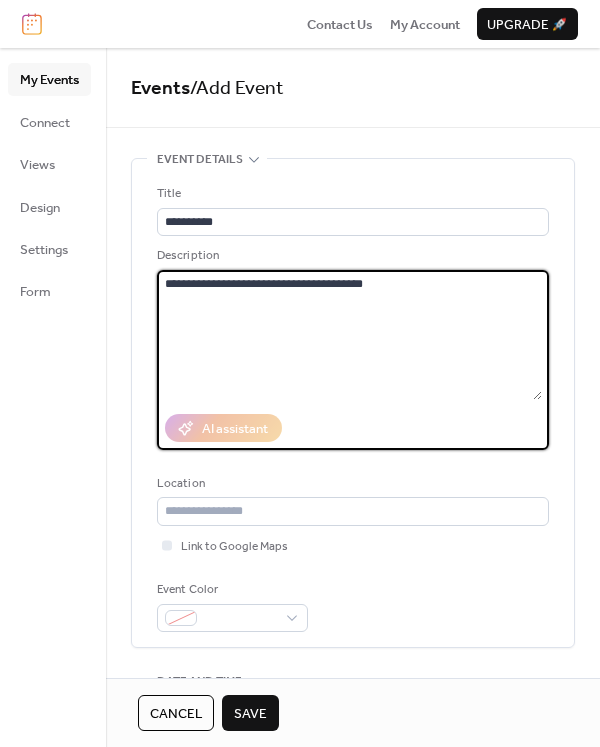 click on "**********" at bounding box center (349, 335) 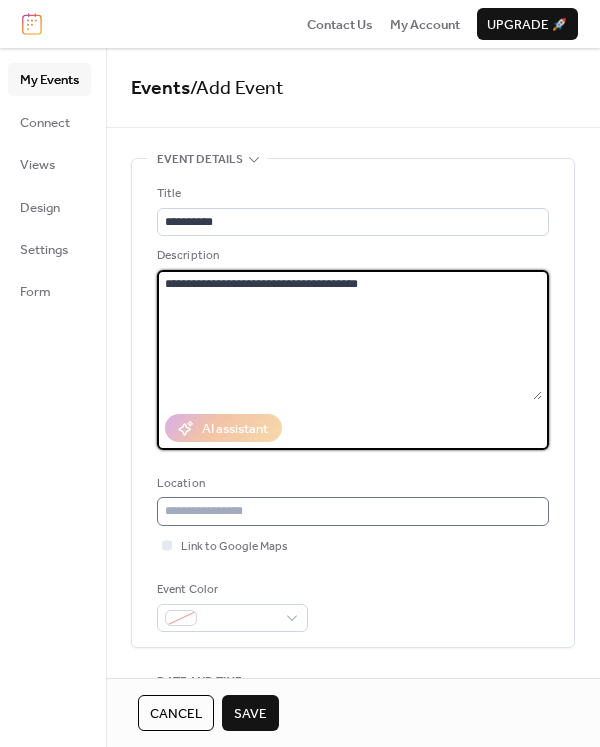 type on "**********" 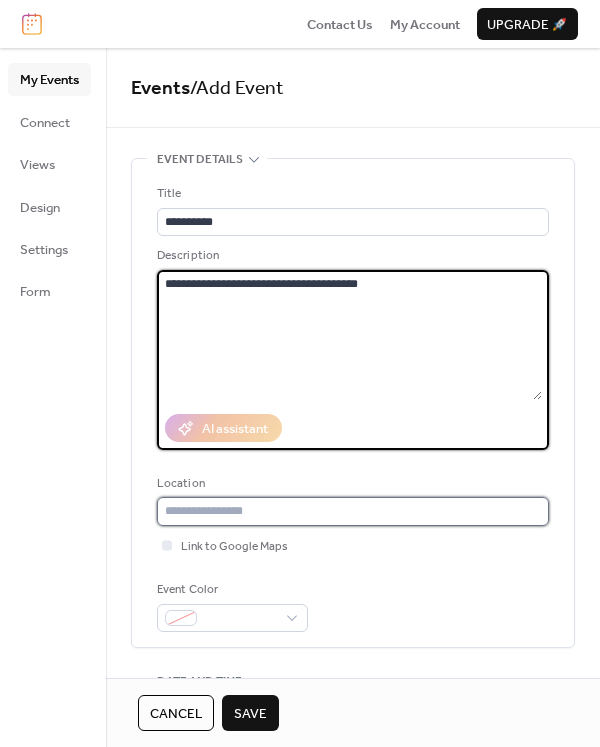 click at bounding box center [353, 511] 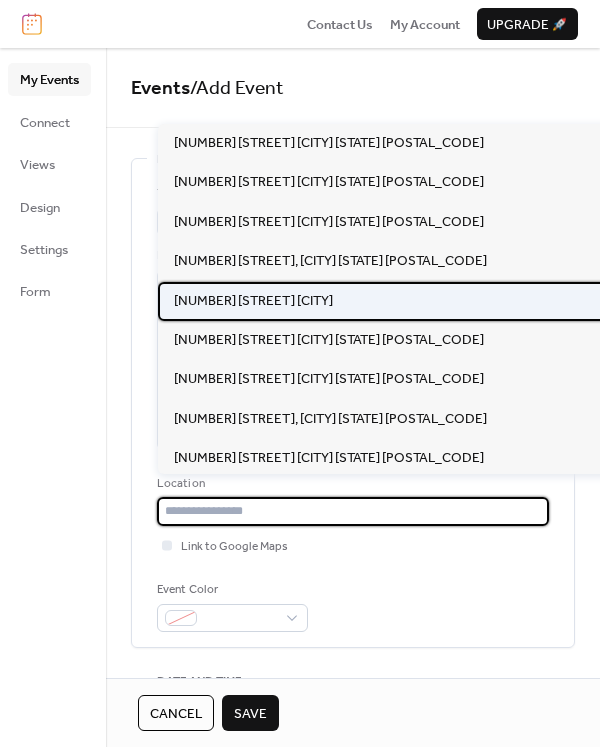 click on "141 Vincent Street Beverley" at bounding box center (408, 301) 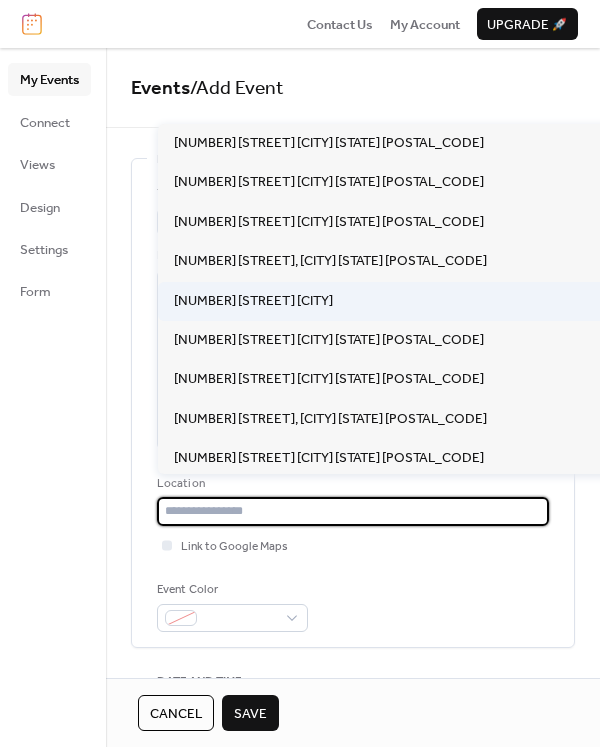 type on "**********" 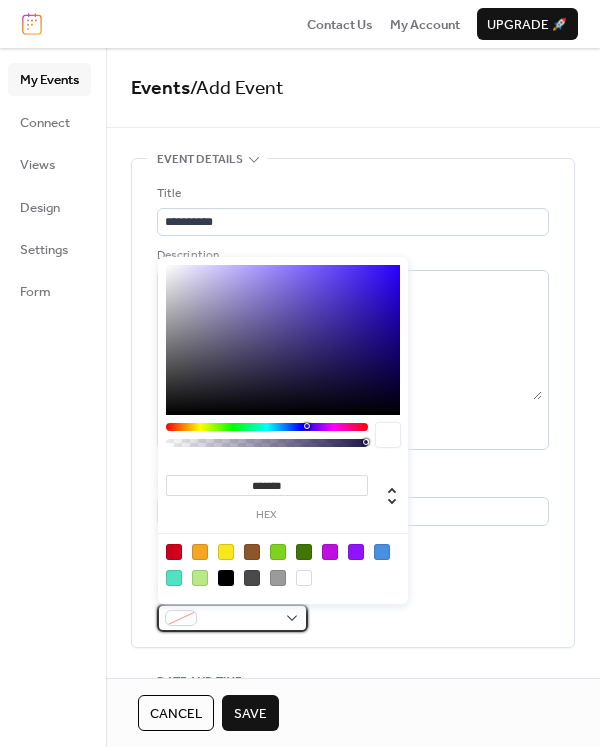 click at bounding box center [232, 618] 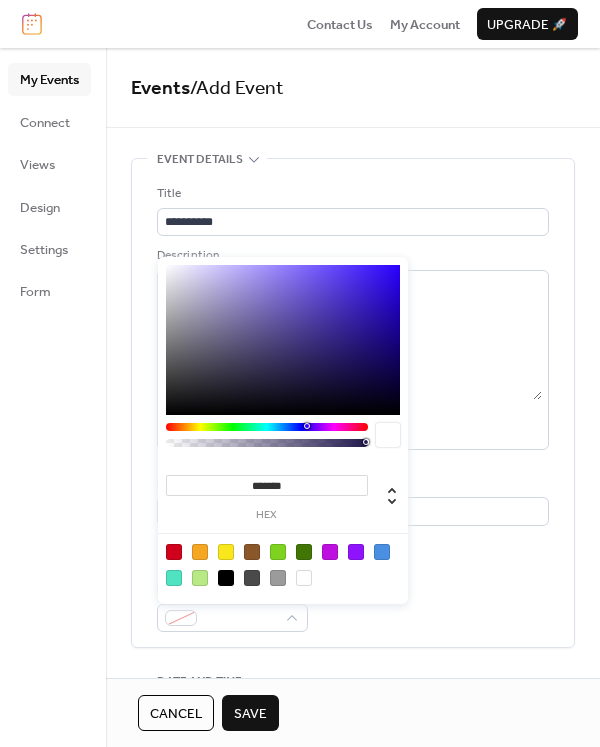 click at bounding box center (174, 578) 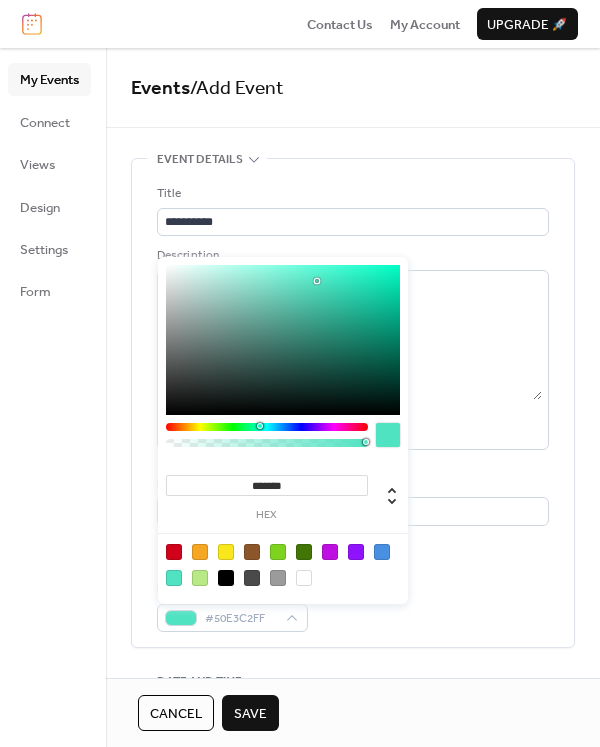 type on "**" 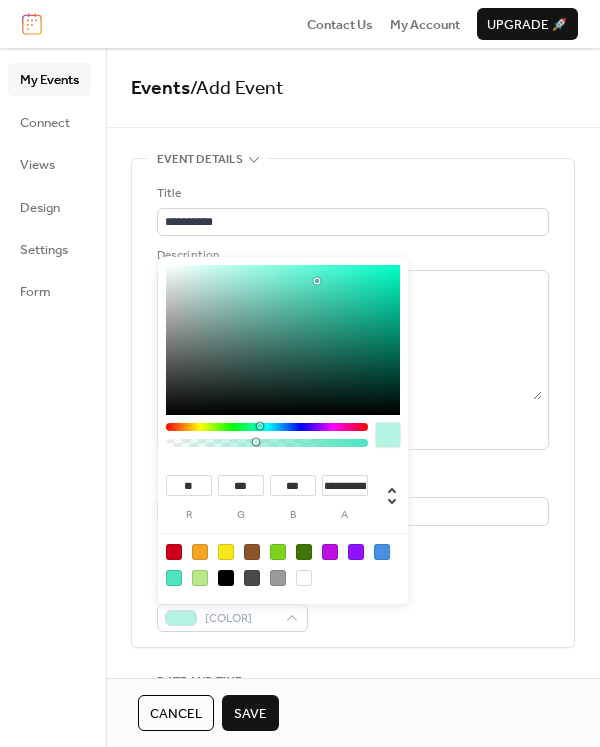 type on "**********" 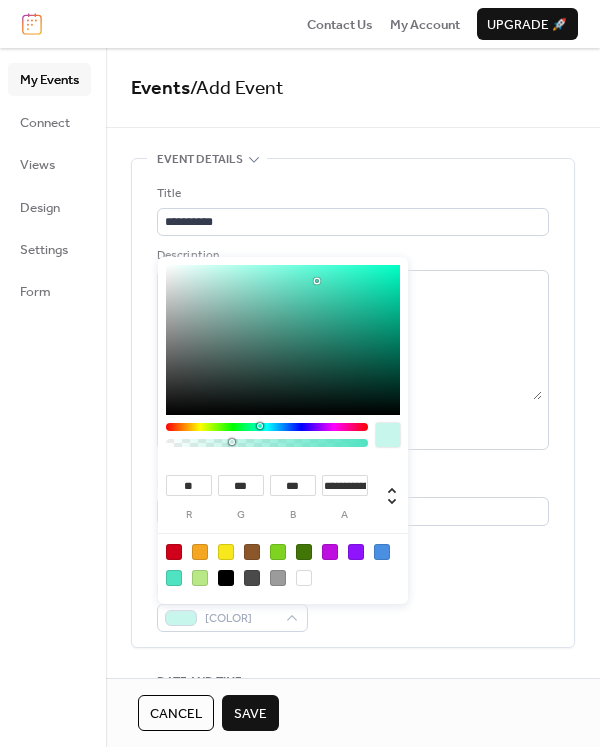 drag, startPoint x: 368, startPoint y: 444, endPoint x: 231, endPoint y: 444, distance: 137 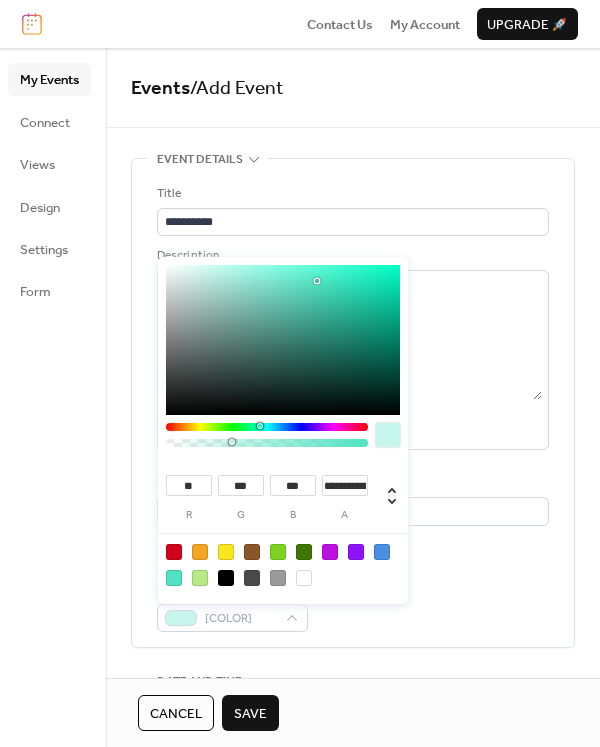 click at bounding box center [234, 442] 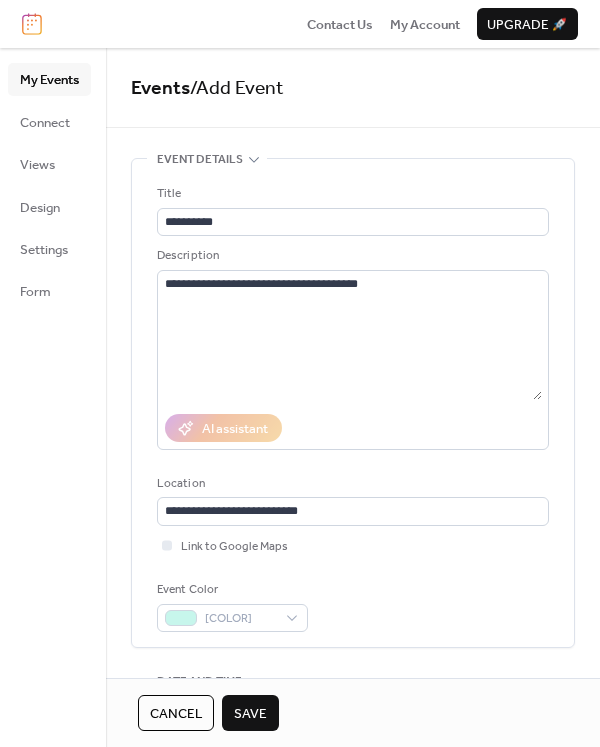click on "Event Color #50E3C251" at bounding box center [353, 606] 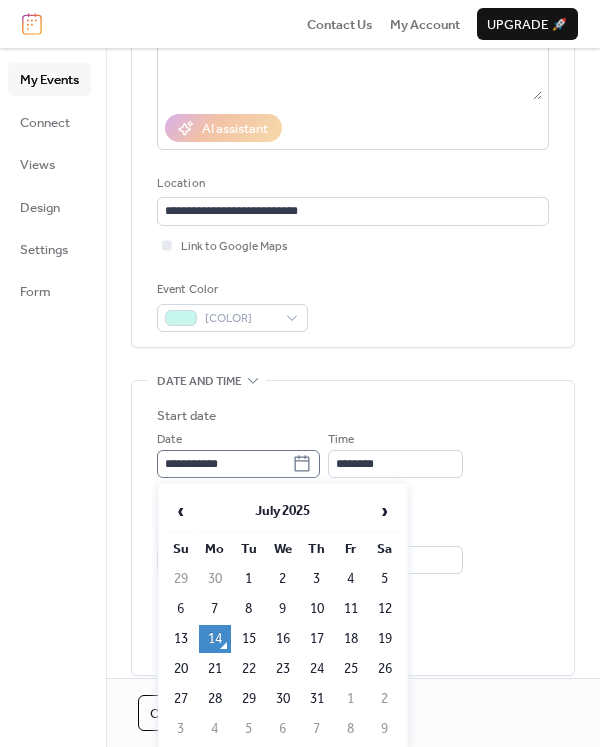 click 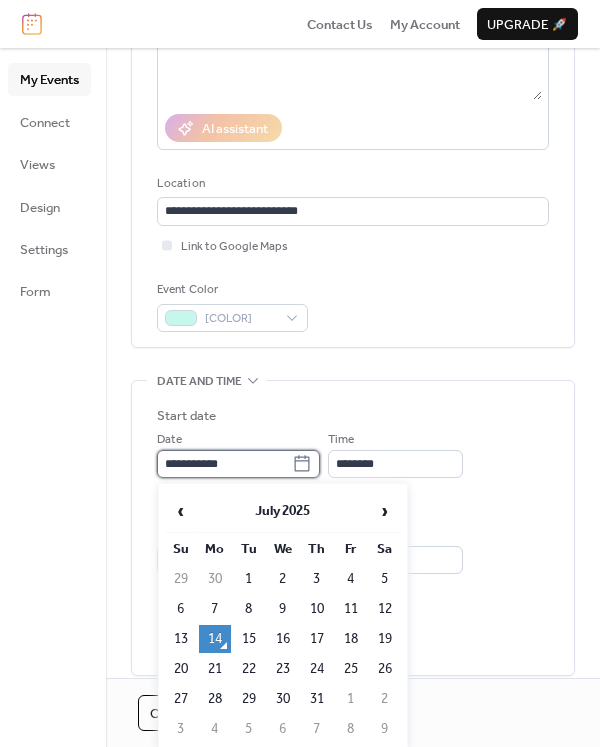 click on "**********" at bounding box center [224, 464] 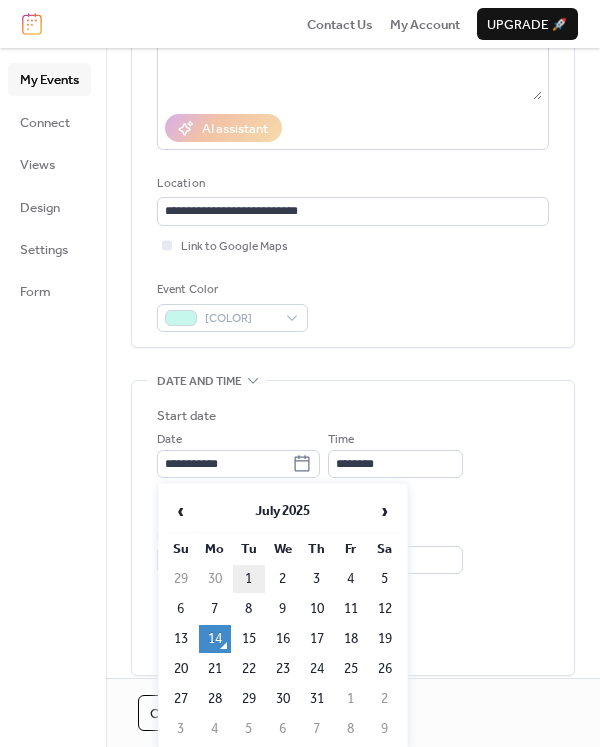click on "1" at bounding box center [249, 579] 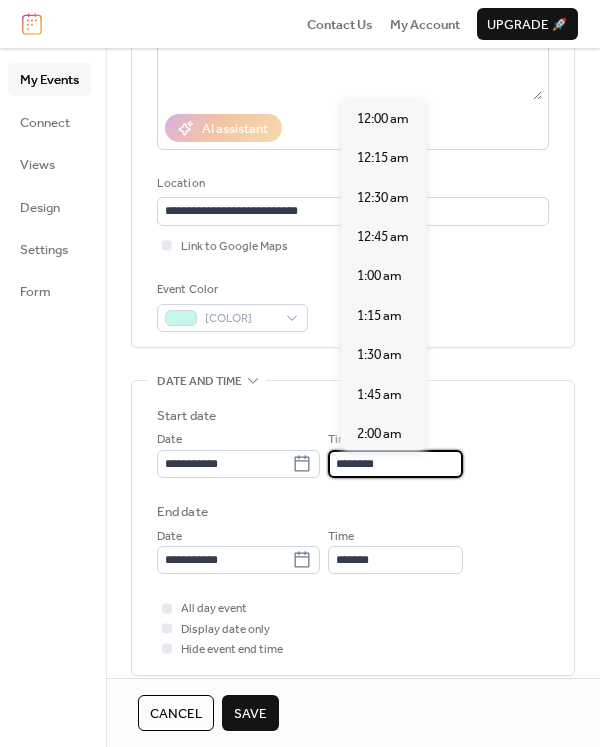 click on "********" at bounding box center (395, 464) 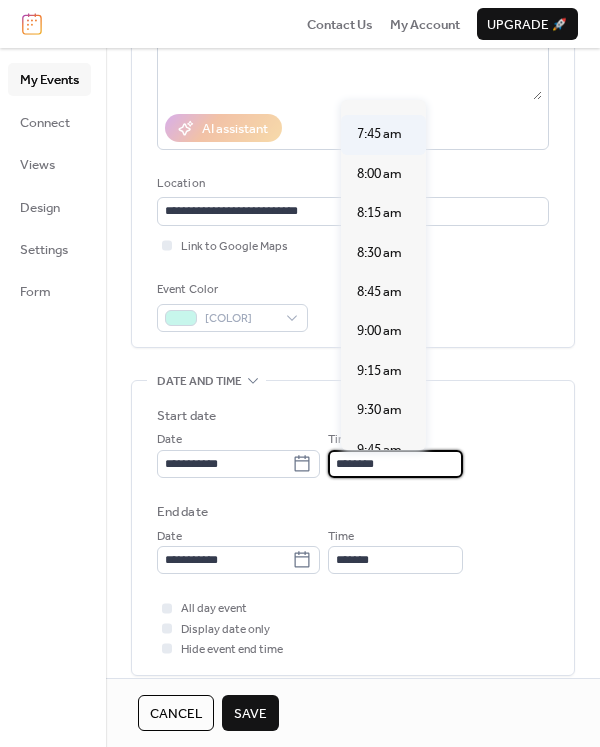 scroll, scrollTop: 1292, scrollLeft: 0, axis: vertical 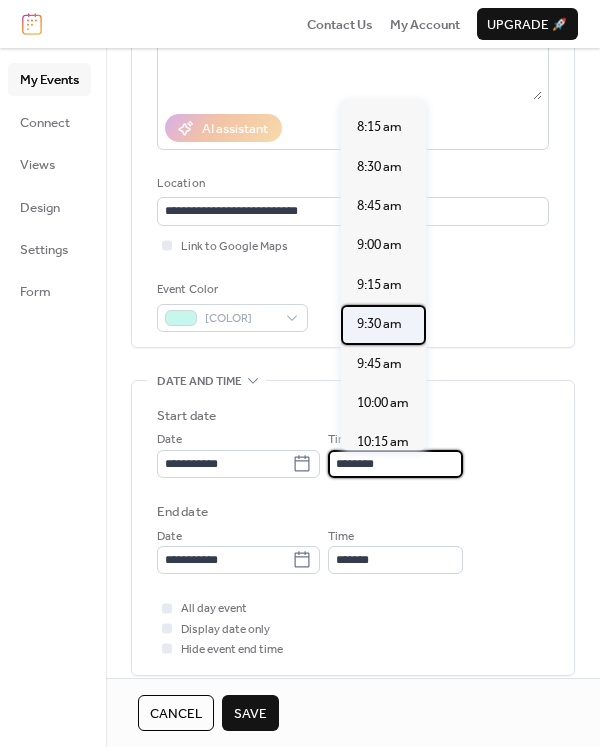 click on "9:30 am" at bounding box center (379, 324) 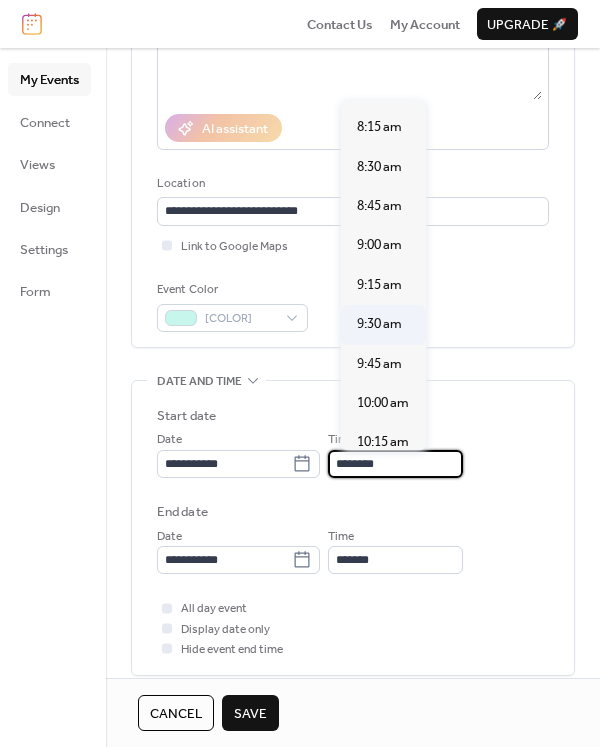 type on "*******" 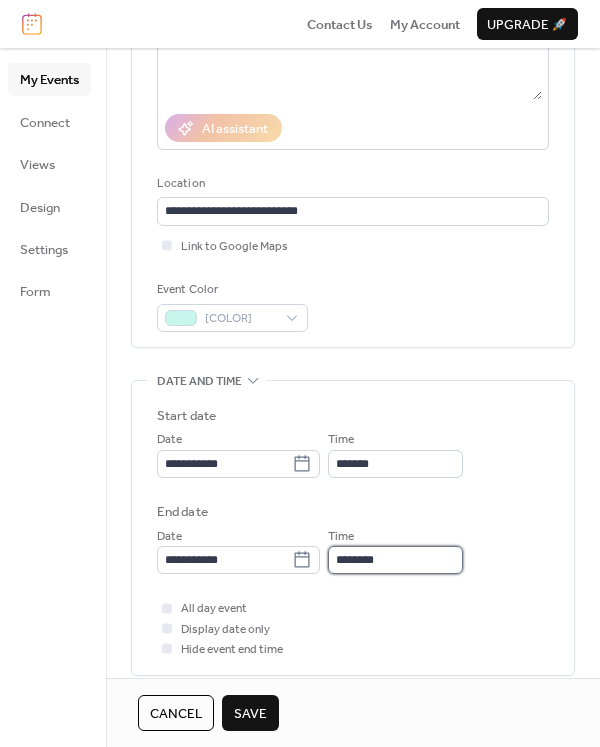 click on "********" at bounding box center [395, 560] 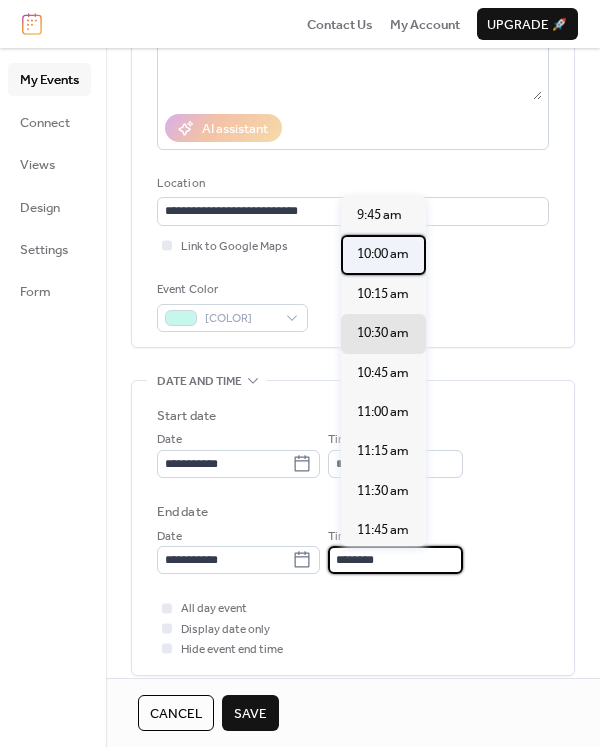 click on "10:00 am" at bounding box center [383, 254] 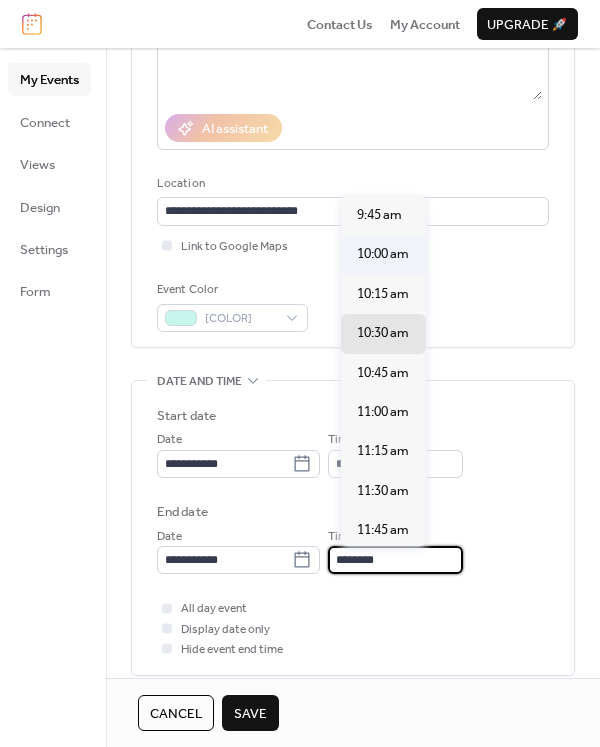 type on "********" 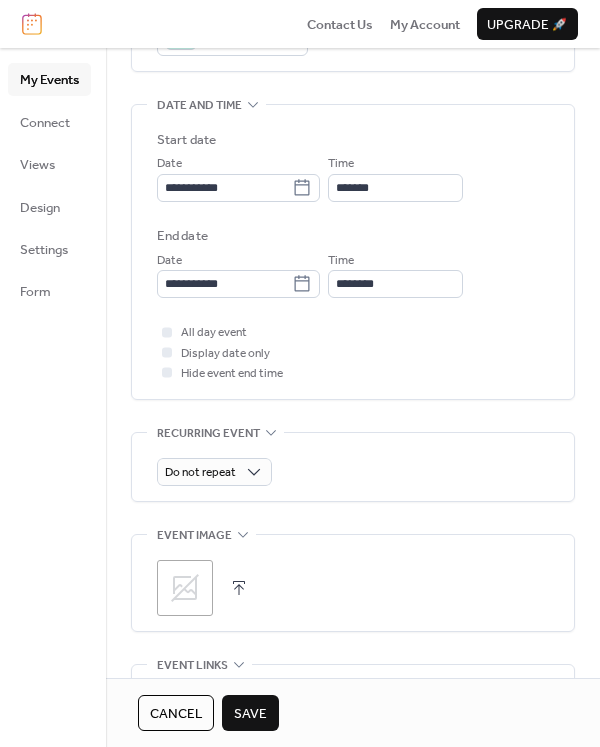 scroll, scrollTop: 600, scrollLeft: 0, axis: vertical 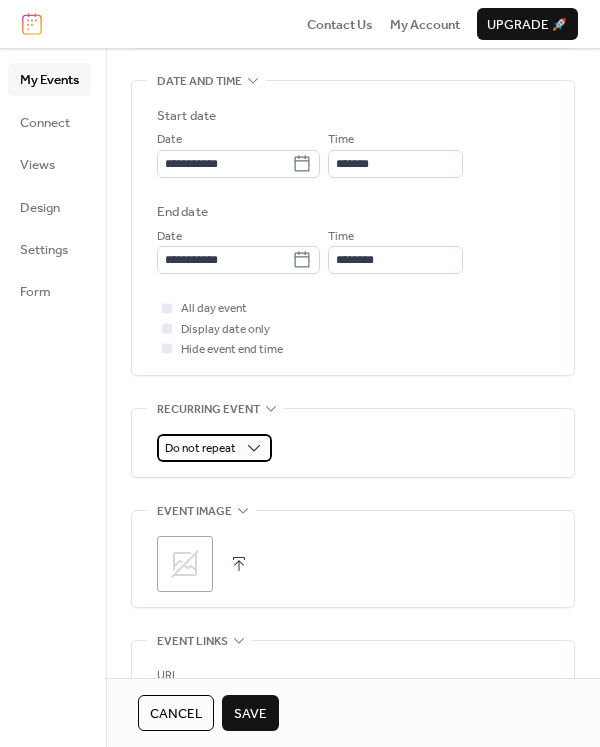 click on "Do not repeat" at bounding box center (214, 448) 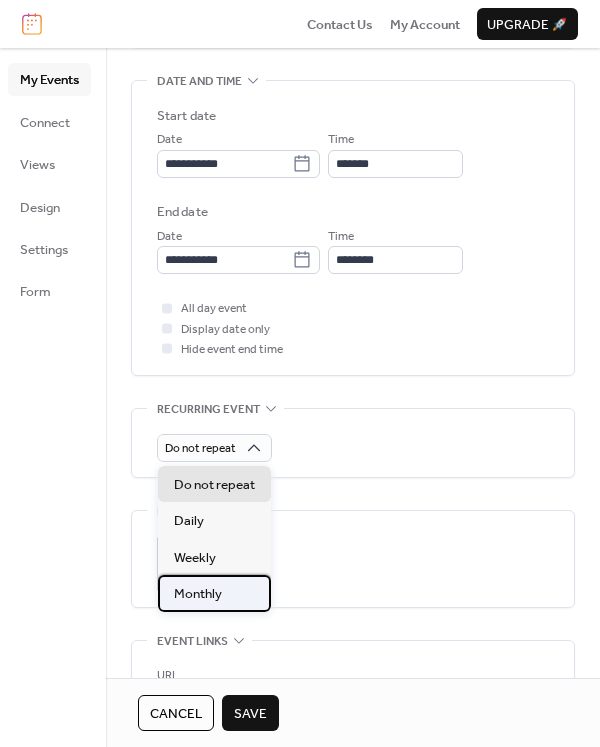 click on "Monthly" at bounding box center (198, 594) 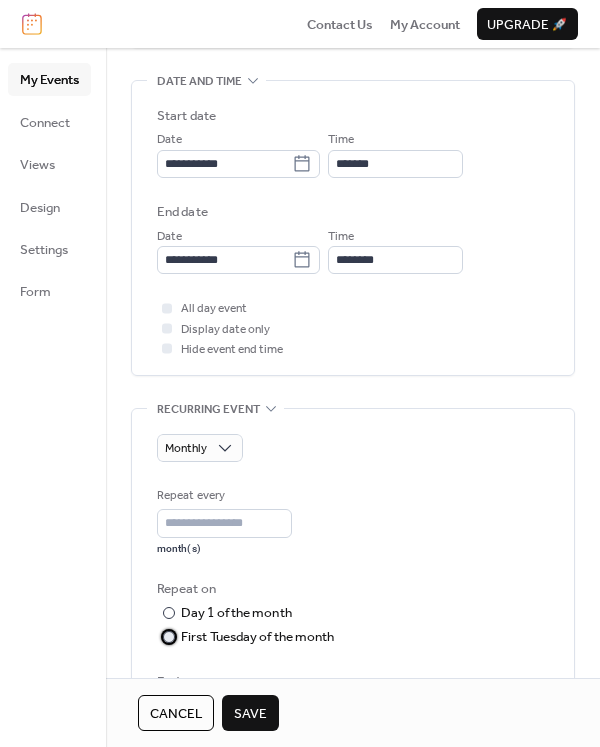 click at bounding box center [169, 637] 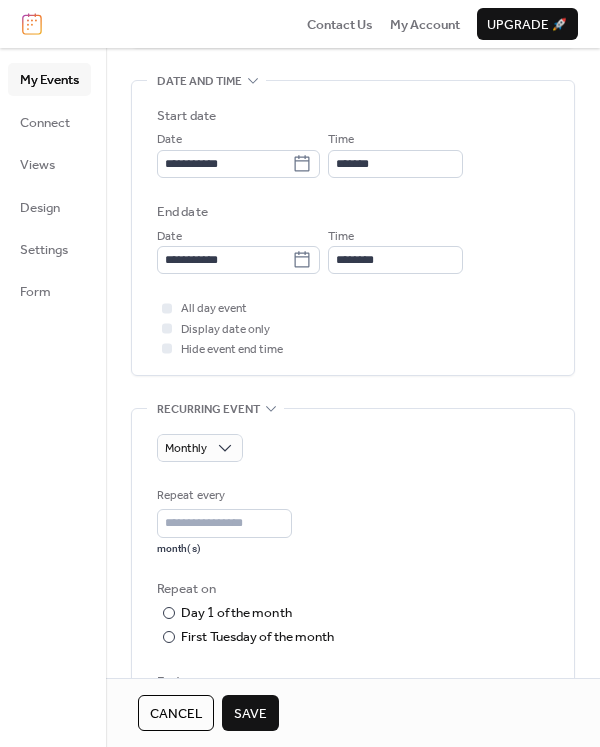 click on "Save" at bounding box center (250, 714) 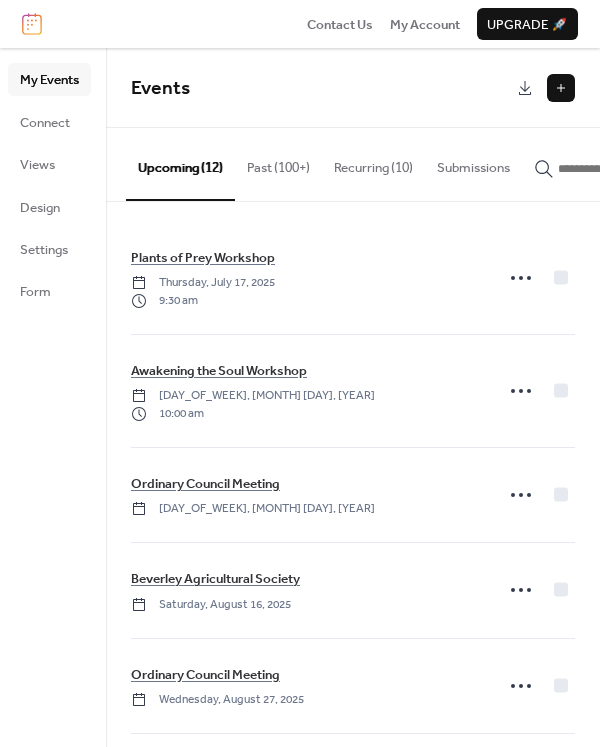 click at bounding box center [561, 88] 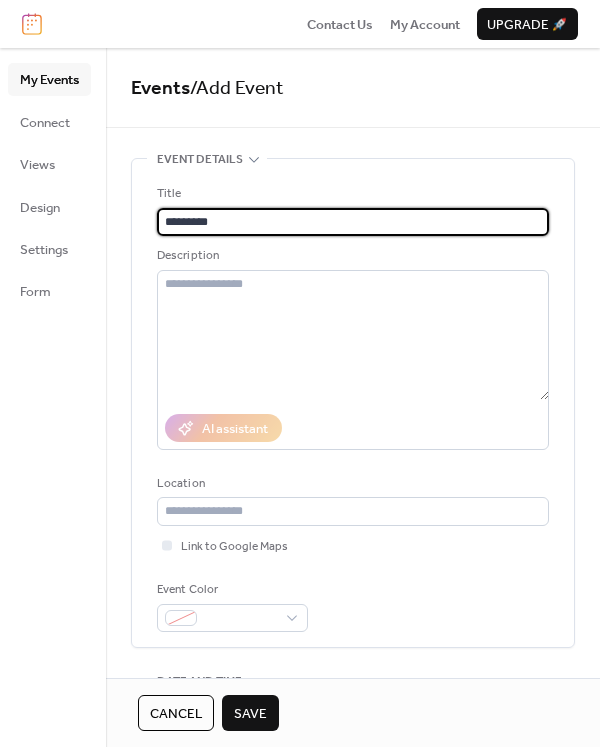 click on "*********" at bounding box center [353, 222] 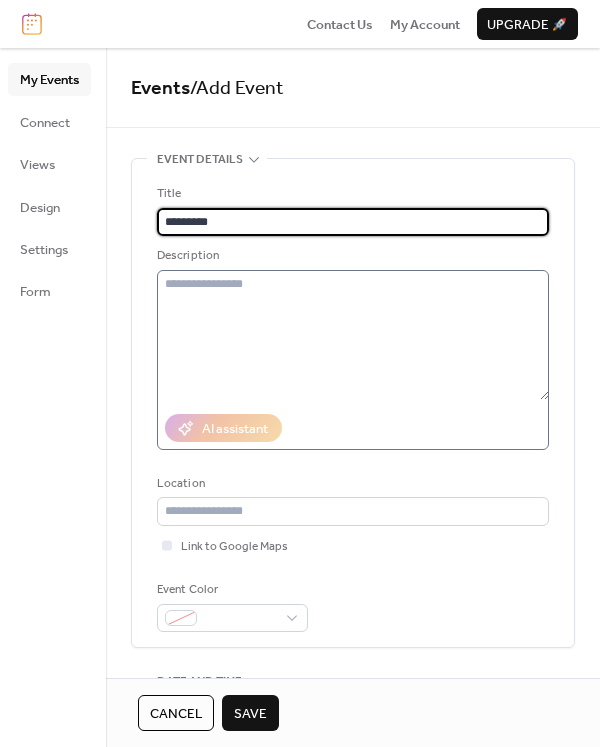 type on "*********" 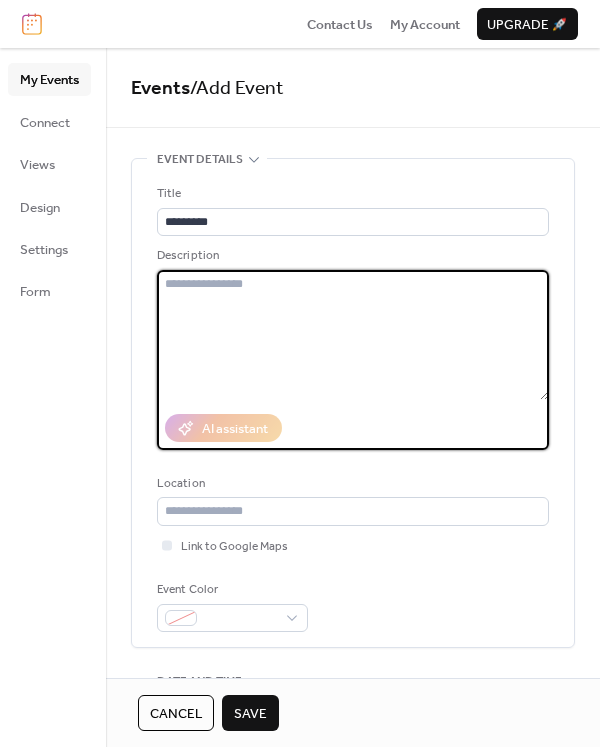 click at bounding box center (353, 335) 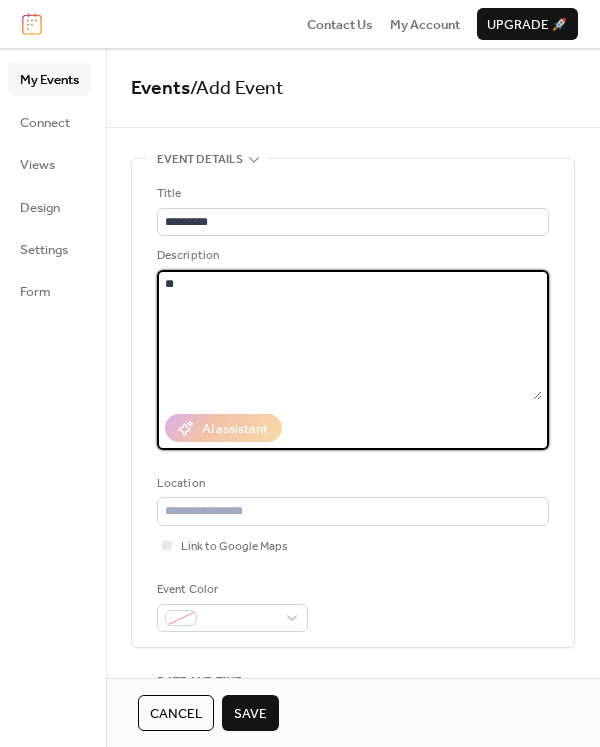 type on "*" 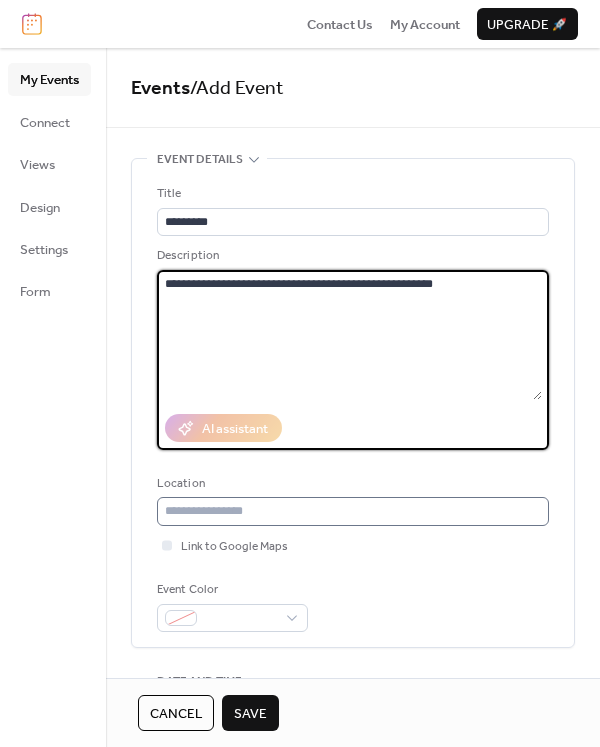 type on "**********" 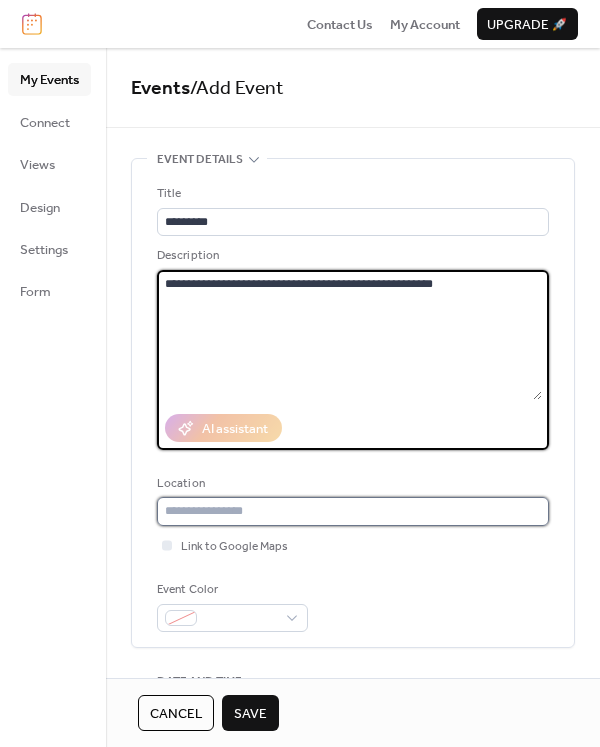 click at bounding box center [353, 511] 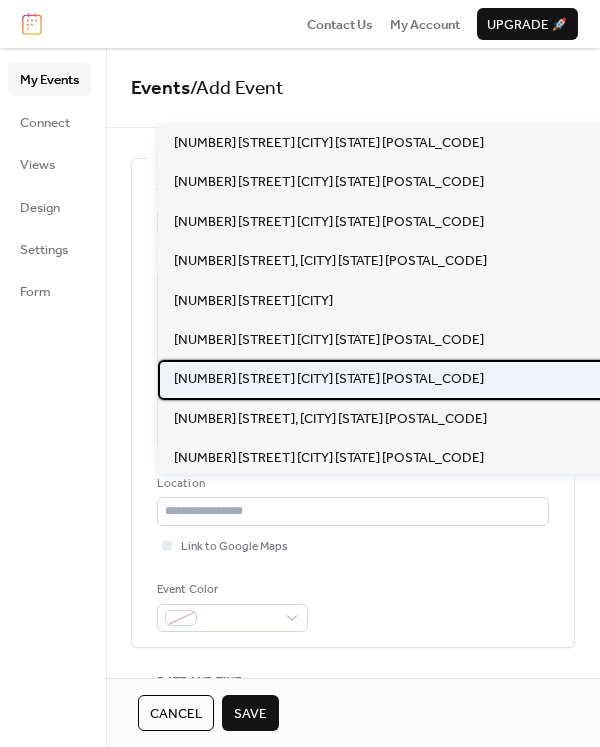 click on "141 Vincent Street Bevrley WA 6304" at bounding box center [329, 379] 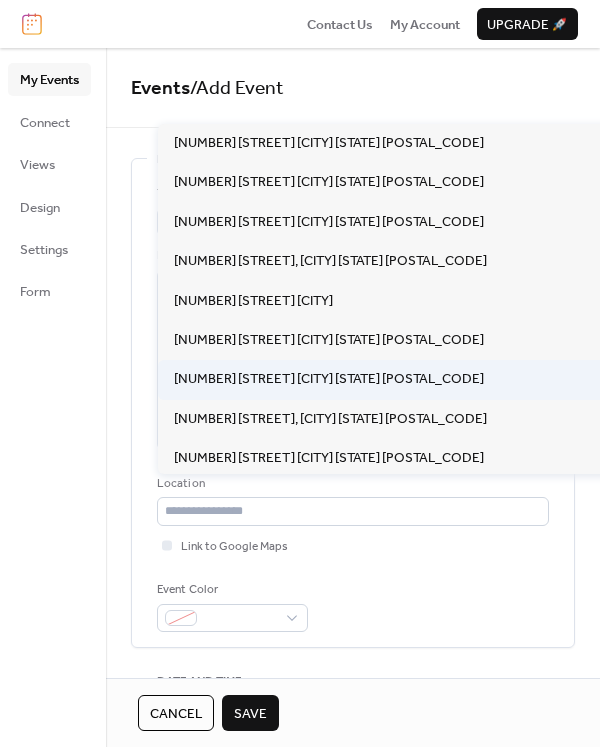 type on "**********" 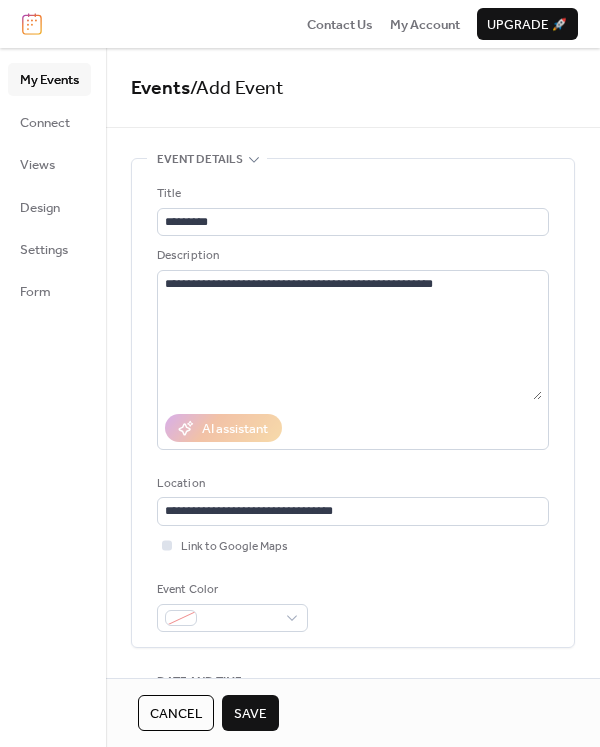 scroll, scrollTop: 100, scrollLeft: 0, axis: vertical 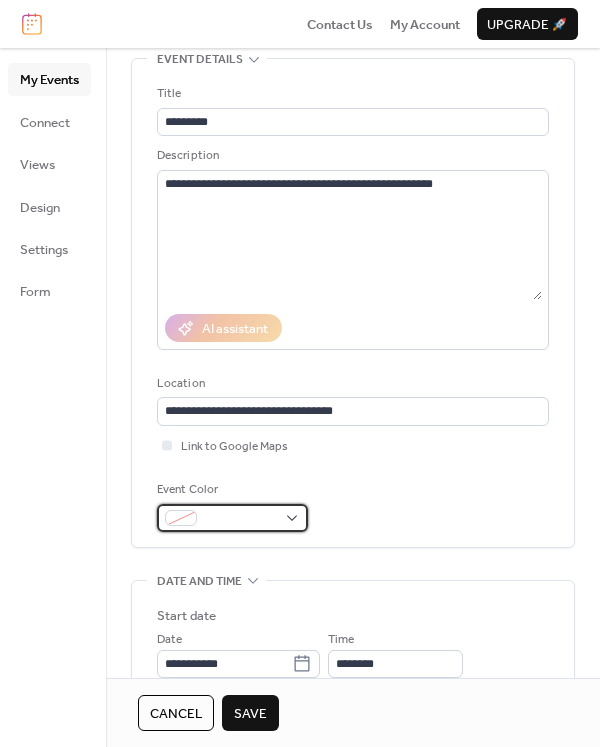 click at bounding box center [240, 519] 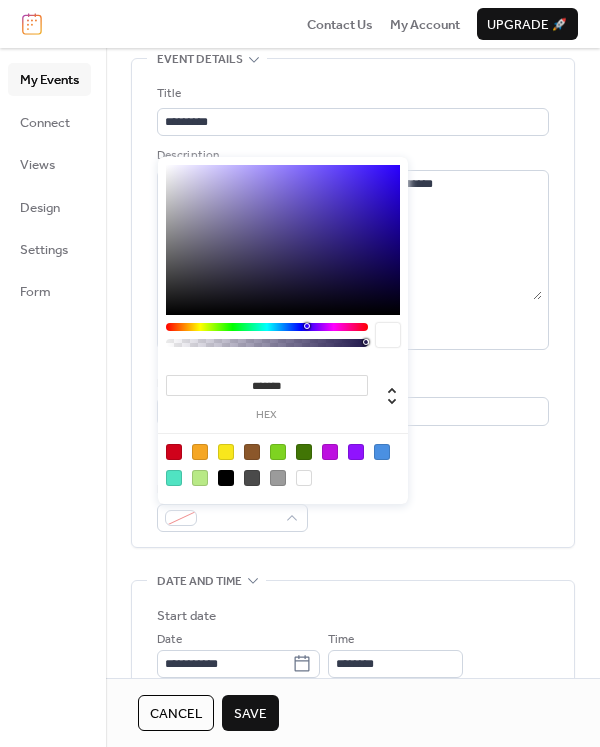 click at bounding box center [330, 452] 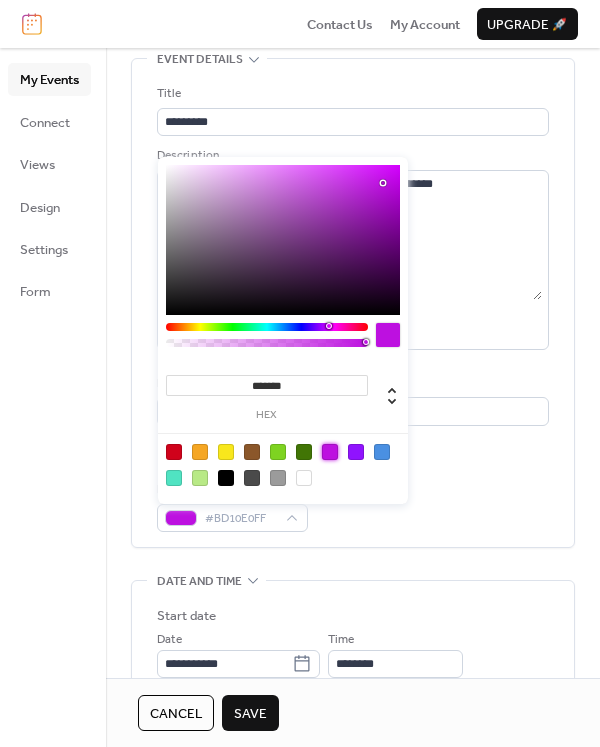 type on "***" 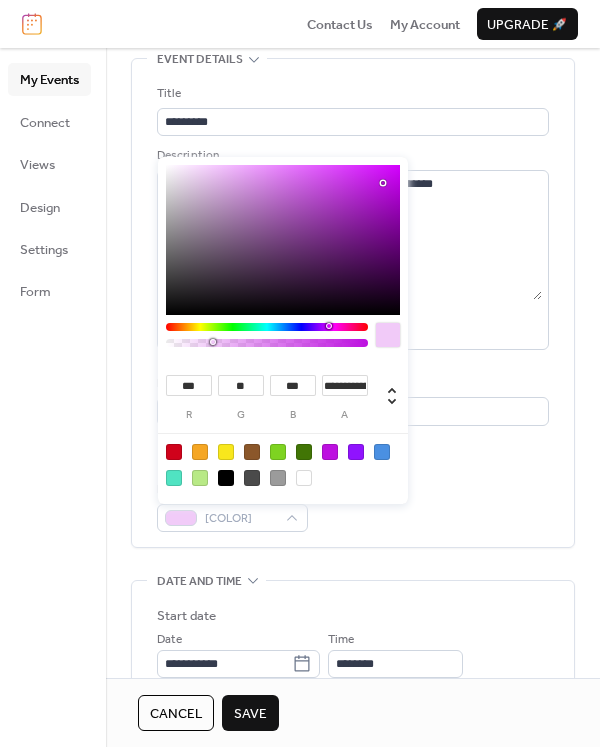 type on "**********" 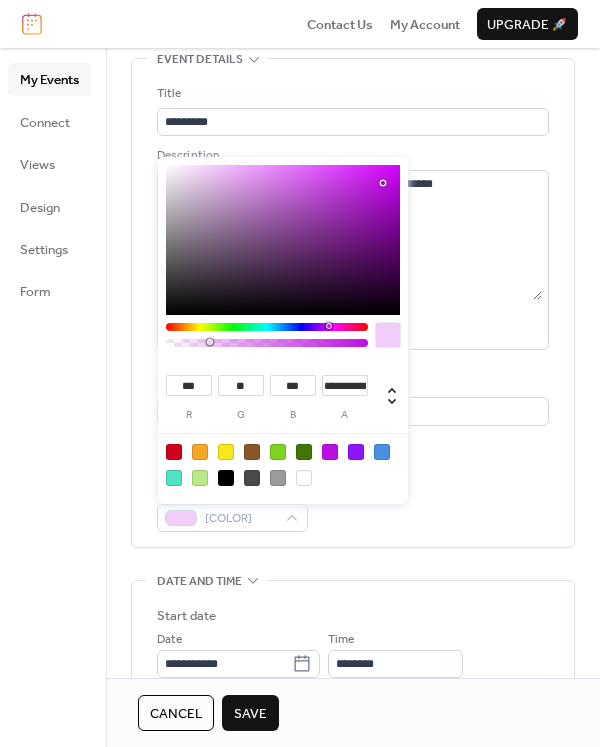 drag, startPoint x: 362, startPoint y: 342, endPoint x: 209, endPoint y: 348, distance: 153.1176 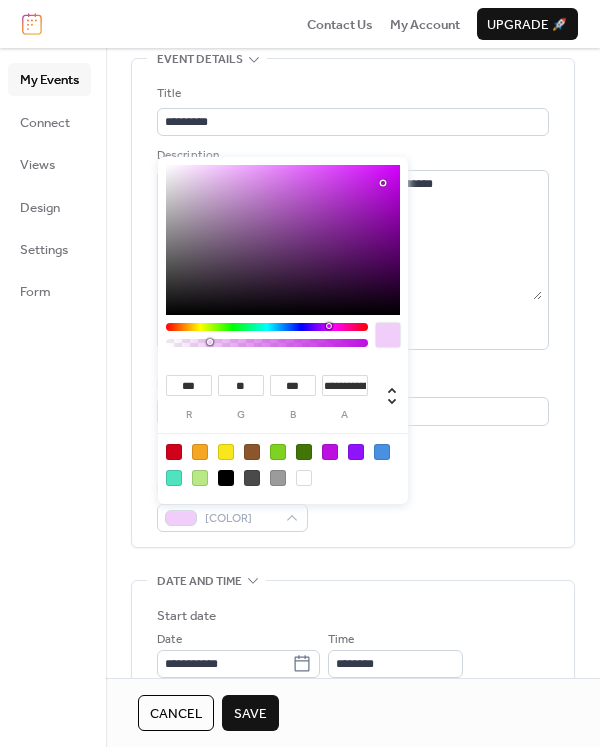 click on "**********" at bounding box center [353, 766] 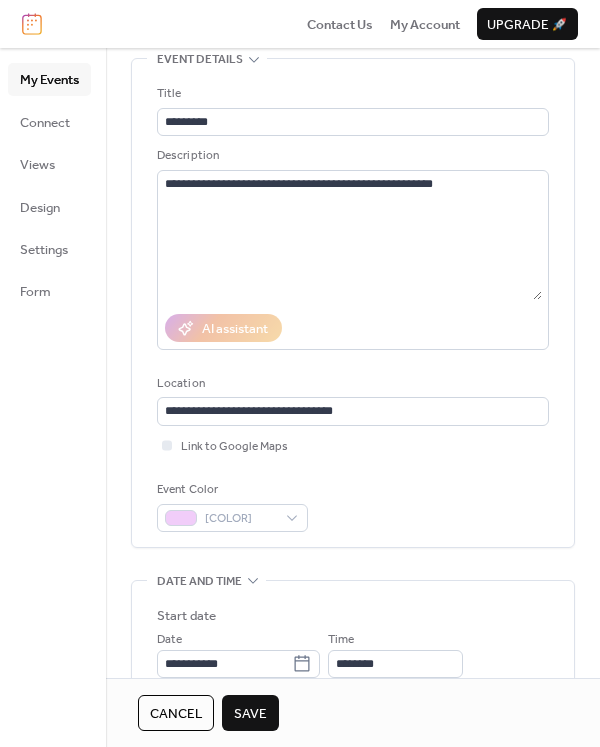 scroll, scrollTop: 300, scrollLeft: 0, axis: vertical 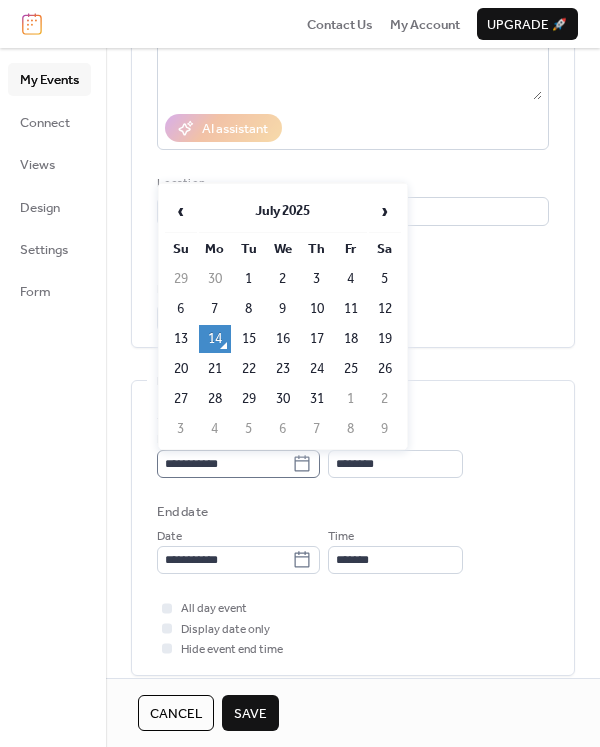 click 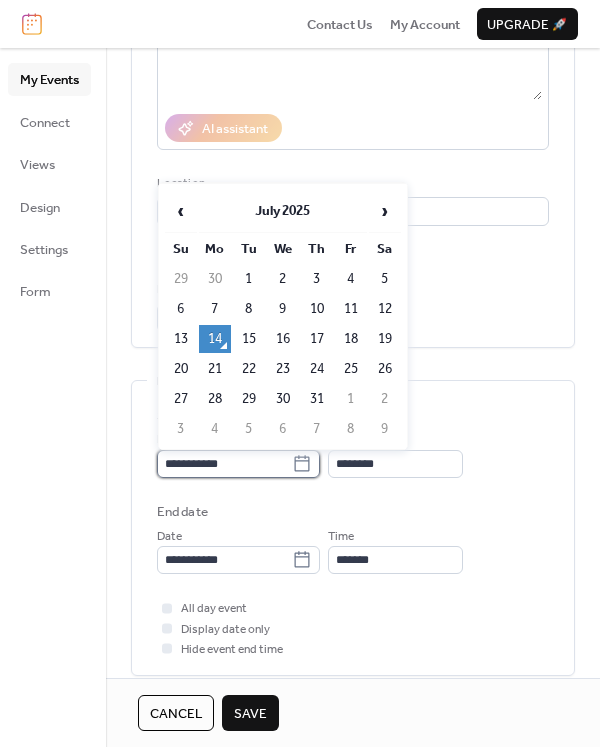 click on "**********" at bounding box center (224, 464) 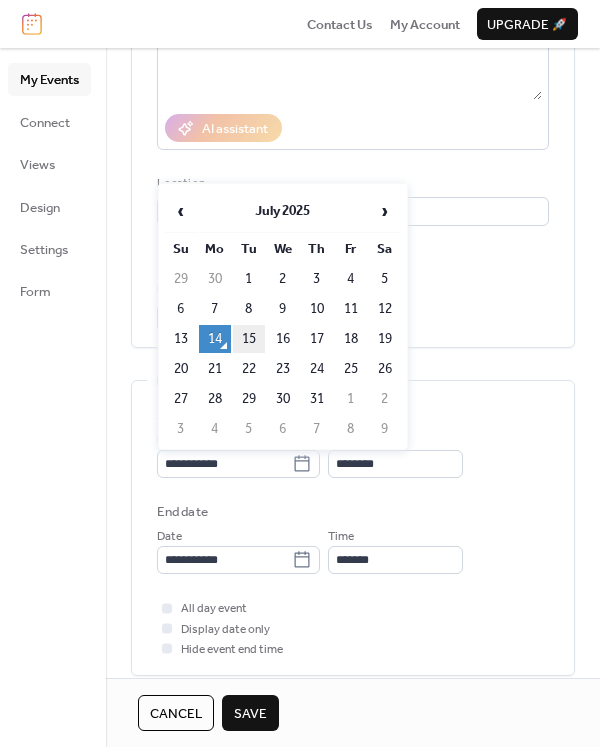 click on "15" at bounding box center (249, 339) 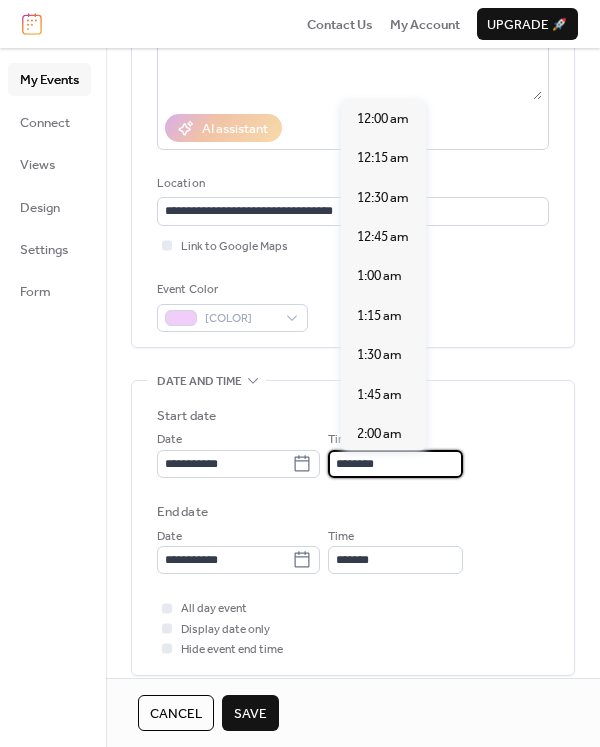scroll, scrollTop: 1892, scrollLeft: 0, axis: vertical 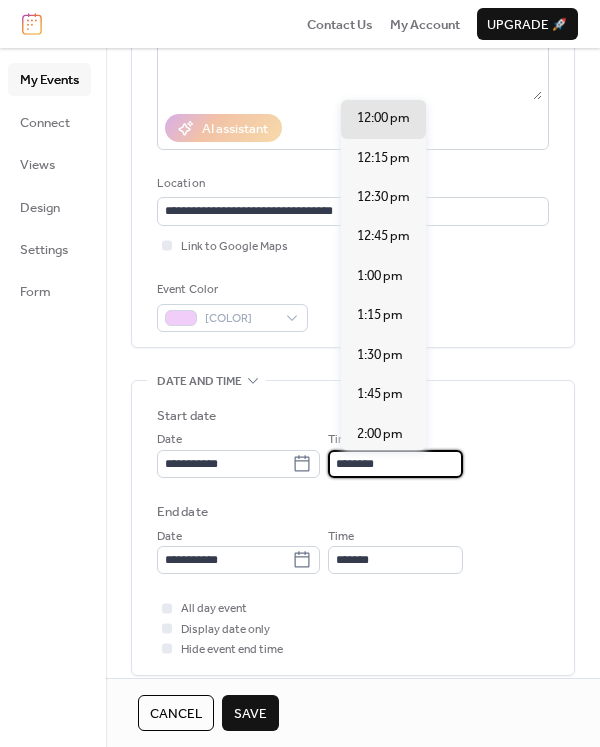 click on "********" at bounding box center (395, 464) 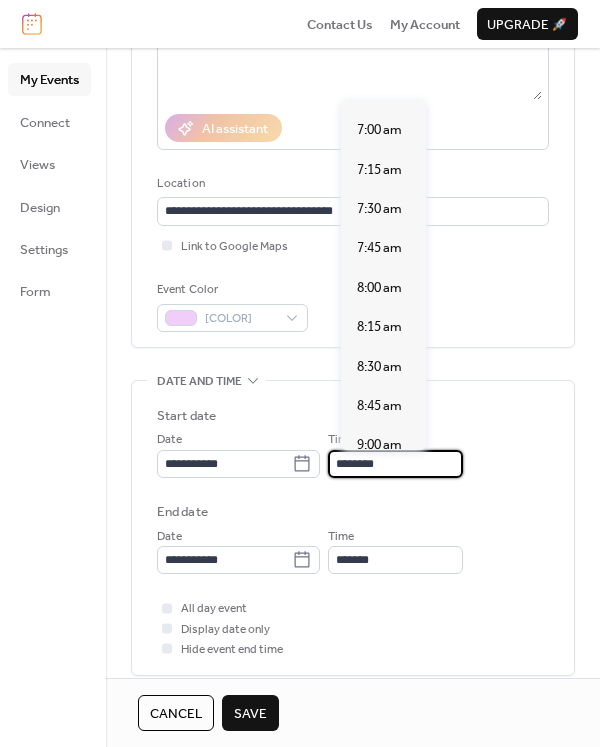 scroll, scrollTop: 1292, scrollLeft: 0, axis: vertical 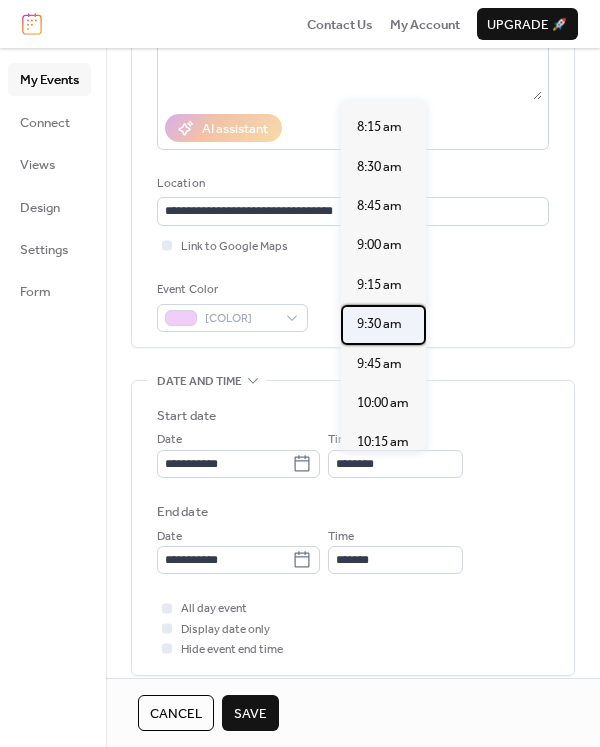 click on "9:30 am" at bounding box center (379, 324) 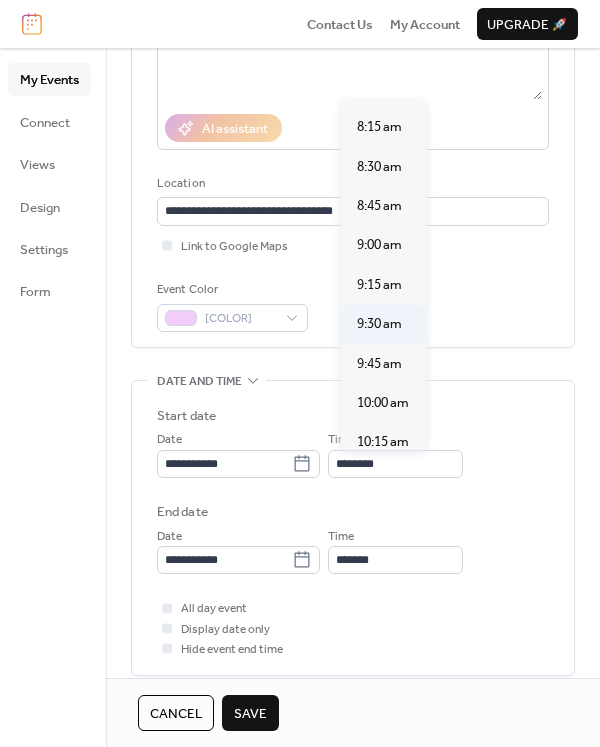 type on "*******" 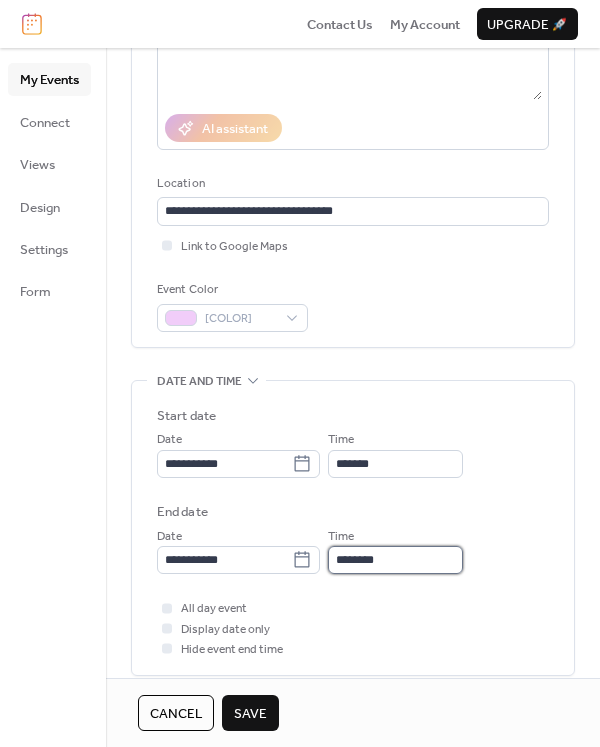 click on "********" at bounding box center (395, 560) 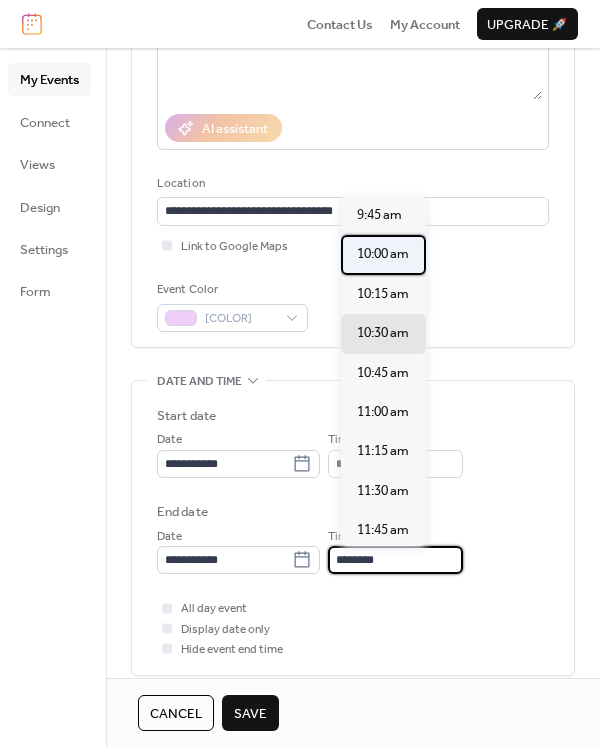 click on "10:00 am" at bounding box center (383, 254) 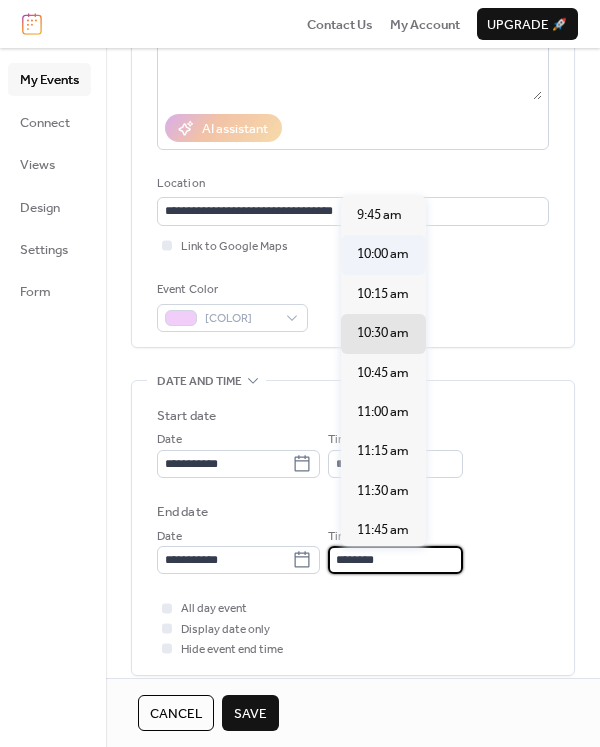 type on "********" 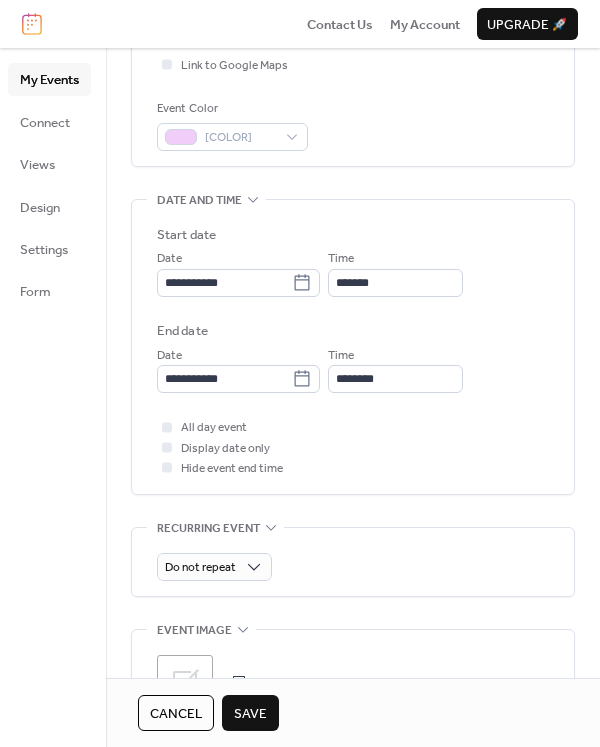 scroll, scrollTop: 700, scrollLeft: 0, axis: vertical 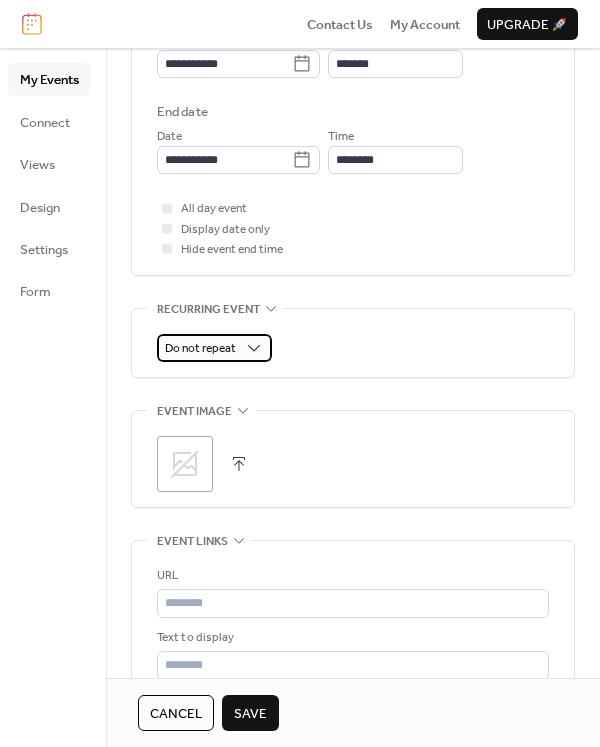 click on "Do not repeat" at bounding box center (200, 348) 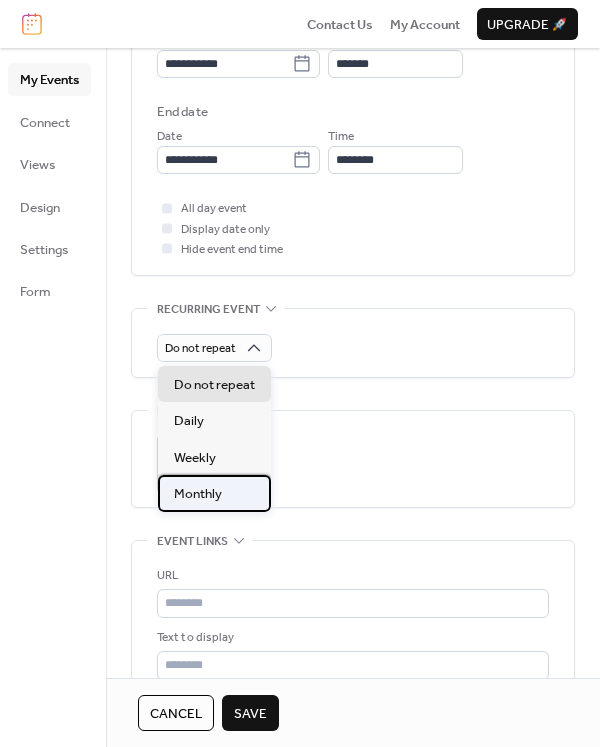 click on "Monthly" at bounding box center (198, 494) 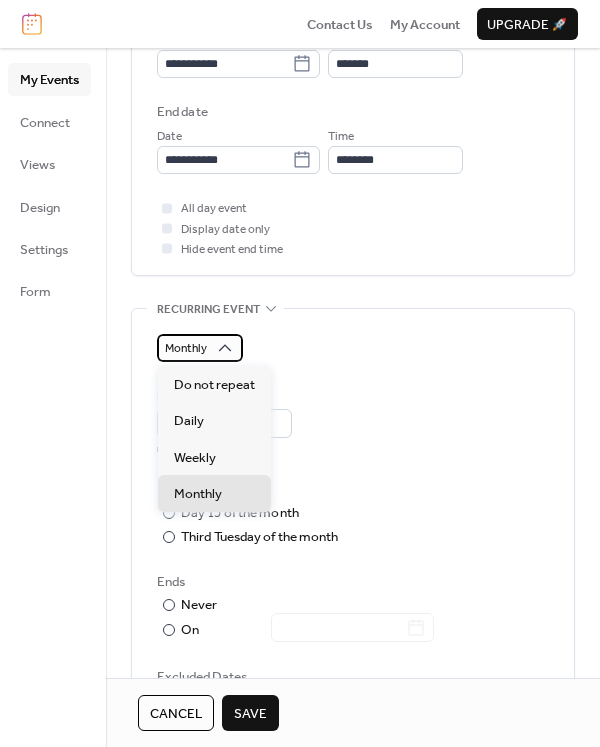 click on "Monthly" at bounding box center (200, 348) 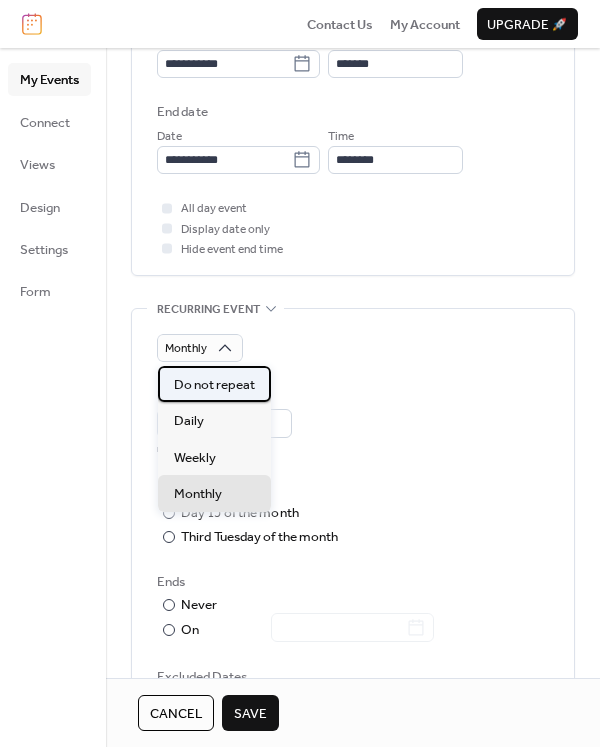 click on "Do not repeat" at bounding box center (214, 385) 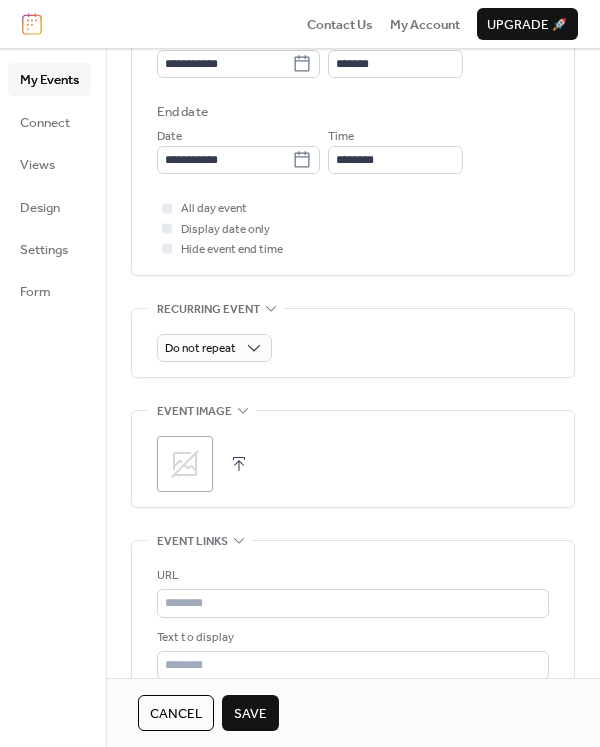 click on "Save" at bounding box center [250, 714] 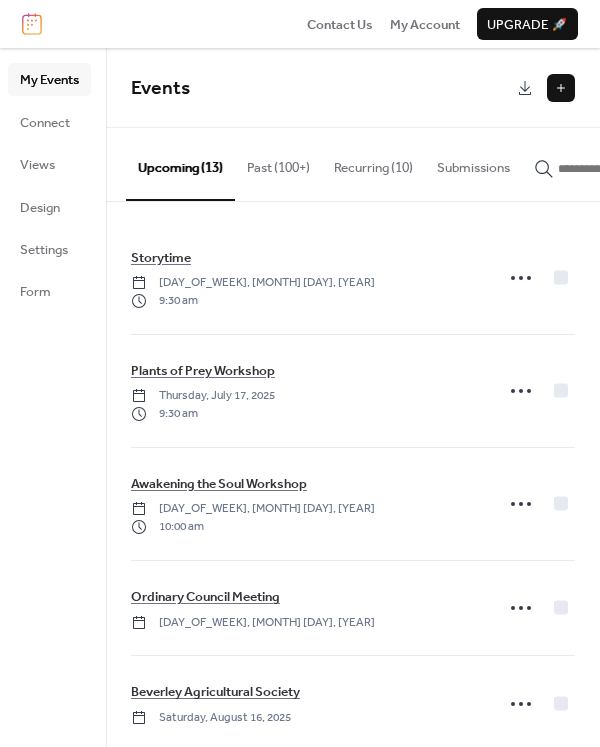 click at bounding box center [561, 88] 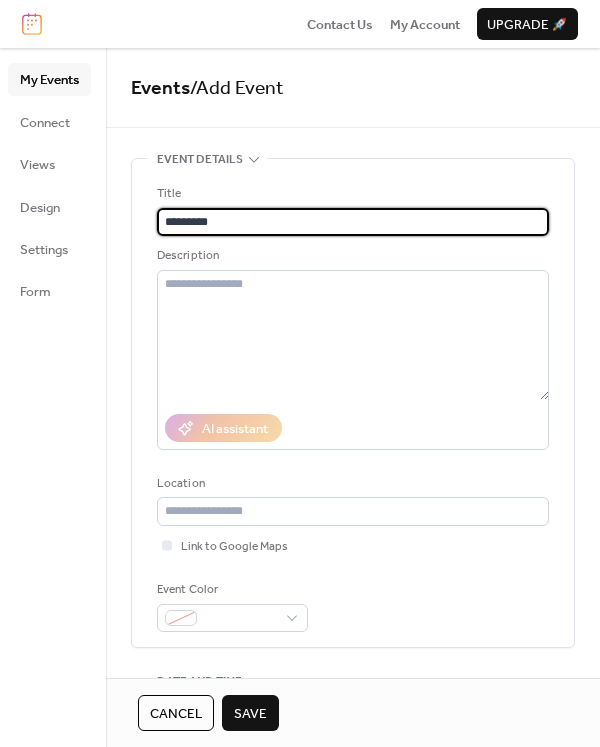 type on "*********" 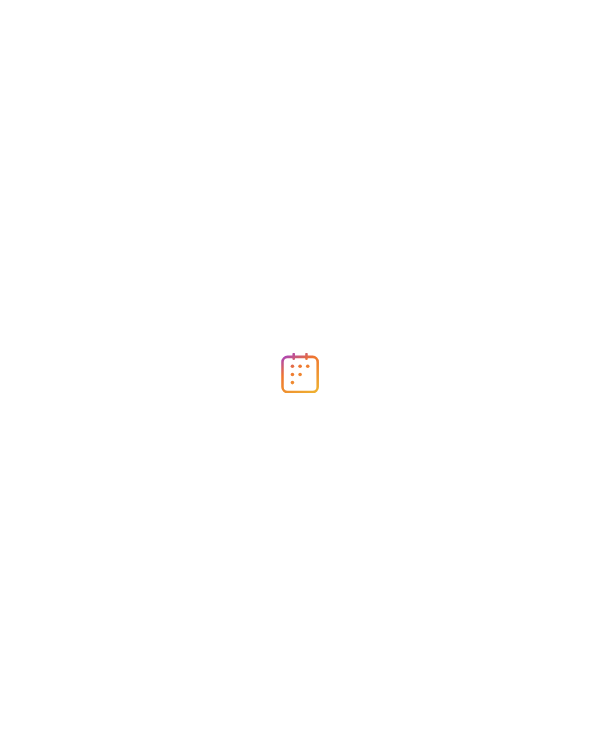 scroll, scrollTop: 0, scrollLeft: 0, axis: both 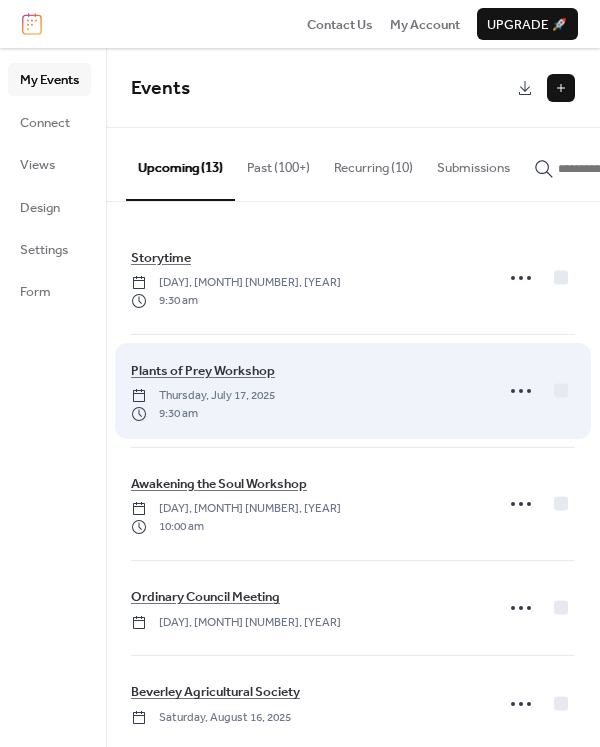 click on "Thursday, July 17, 2025" at bounding box center (203, 396) 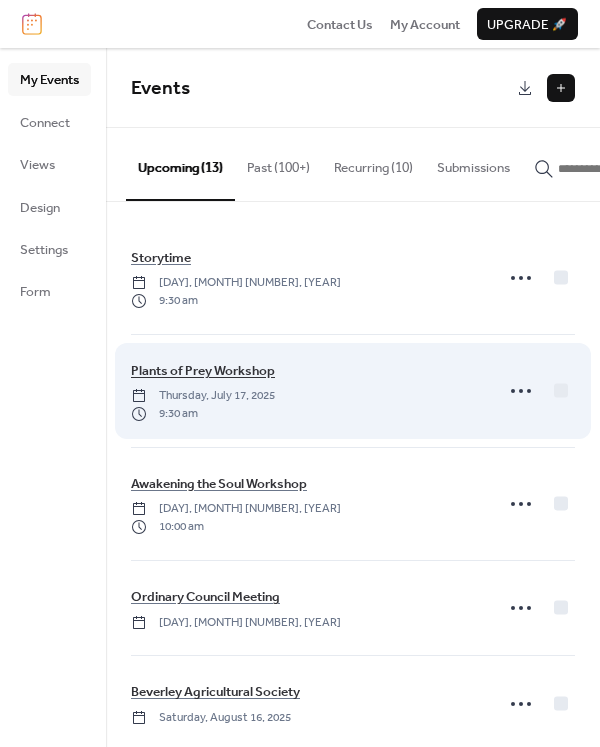 click on "Plants of Prey Workshop" at bounding box center (203, 371) 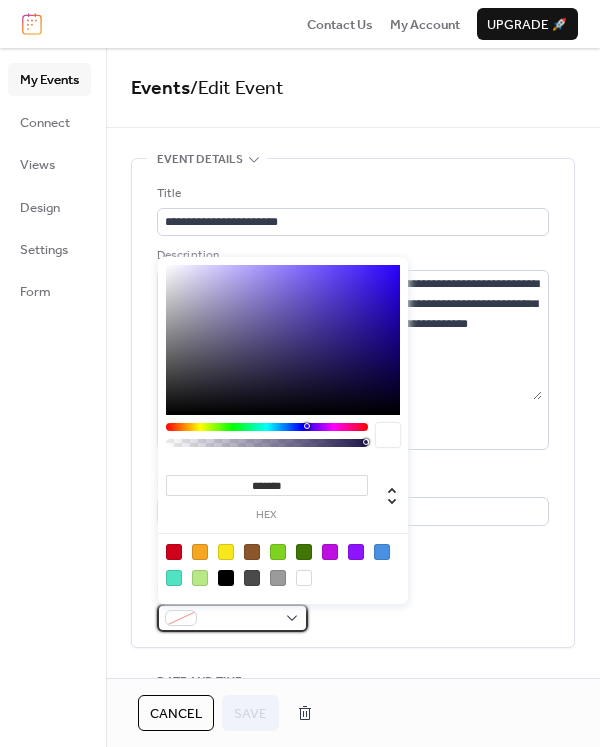 click at bounding box center [232, 618] 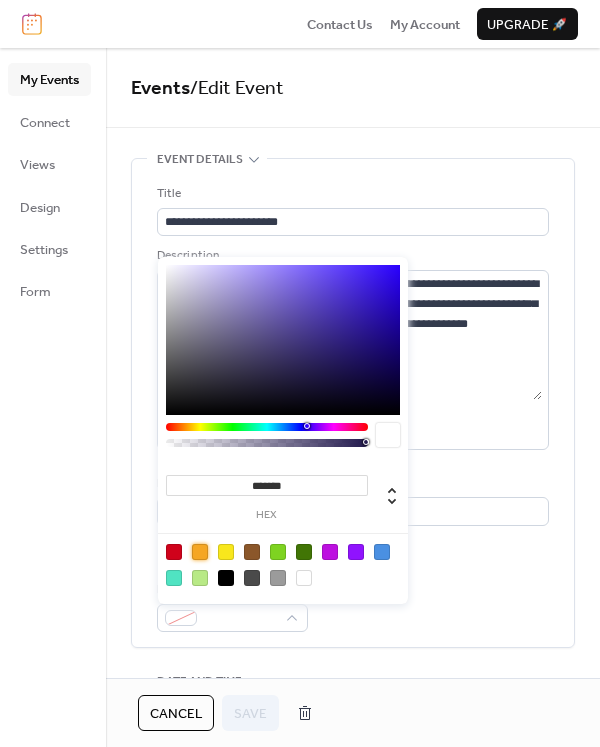 click at bounding box center (200, 552) 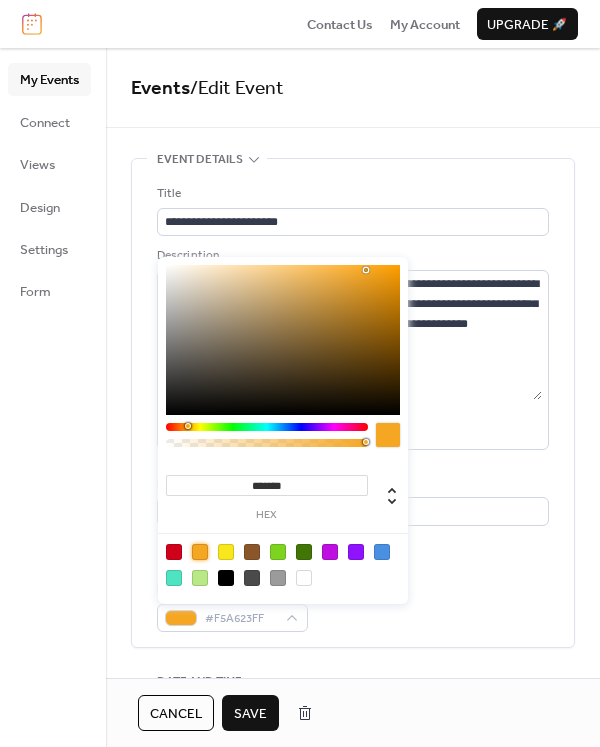 click at bounding box center [200, 578] 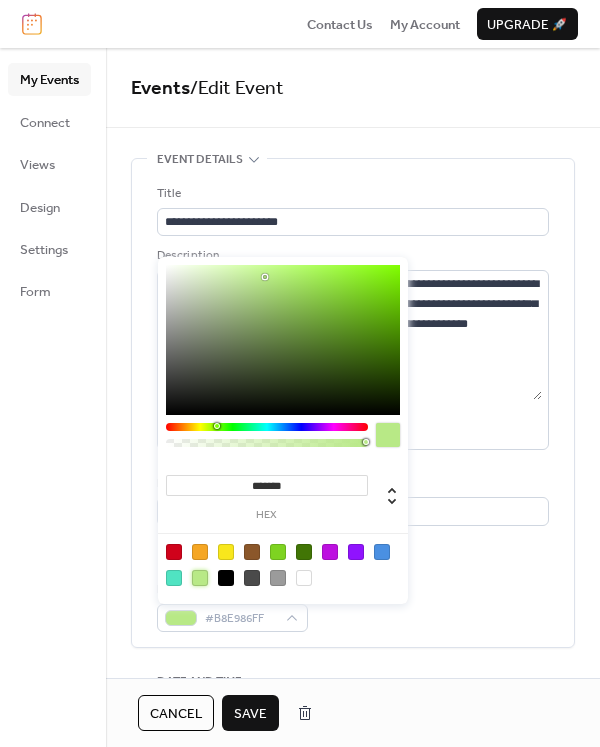 click on "Save" at bounding box center (250, 713) 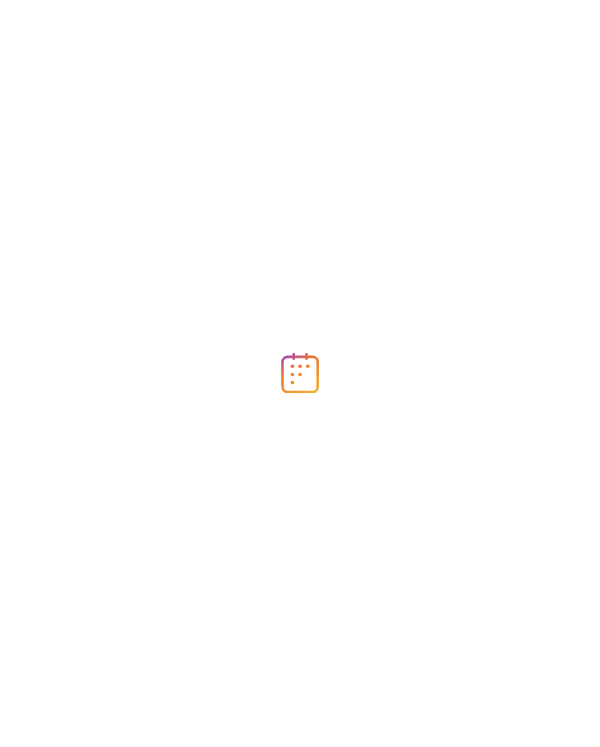 scroll, scrollTop: 0, scrollLeft: 0, axis: both 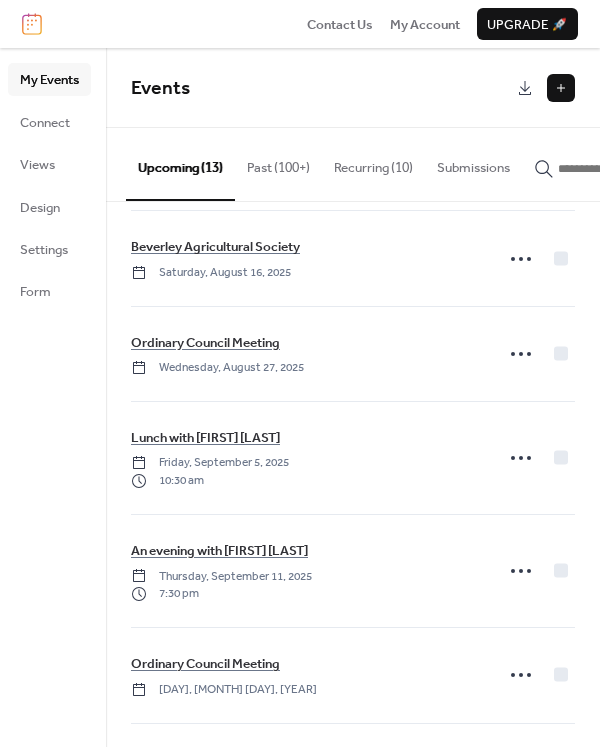 click on "Recurring  (10)" at bounding box center (373, 163) 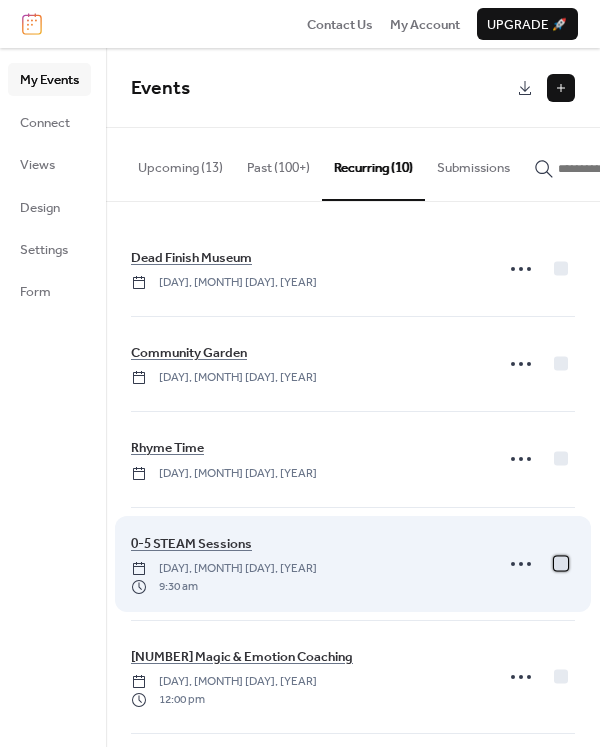 click at bounding box center (561, 563) 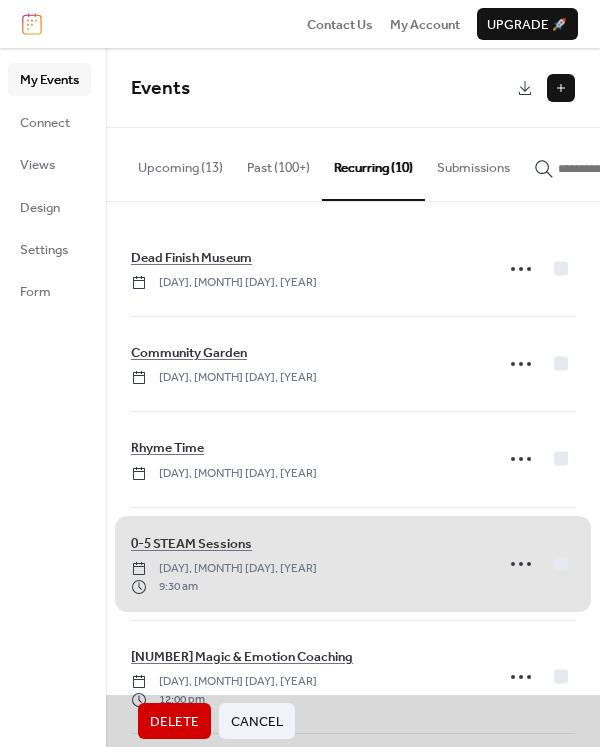 click on "Delete" at bounding box center [174, 722] 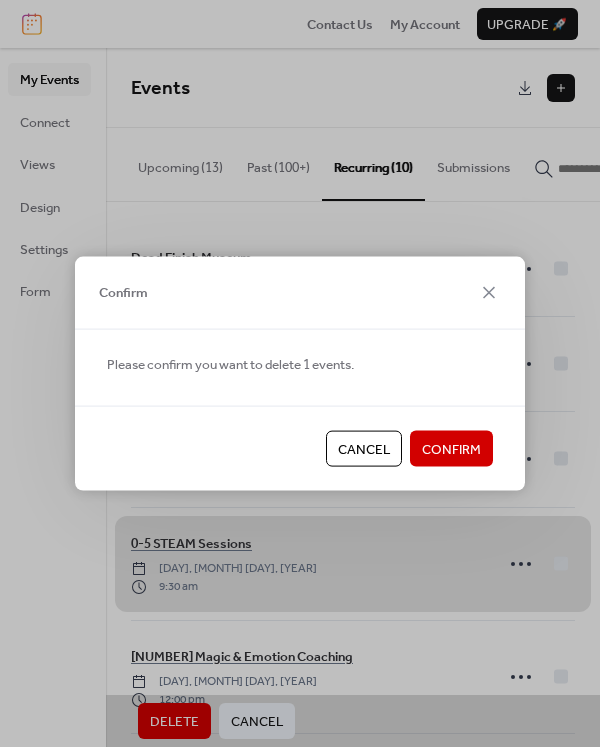 click on "Confirm" at bounding box center [451, 450] 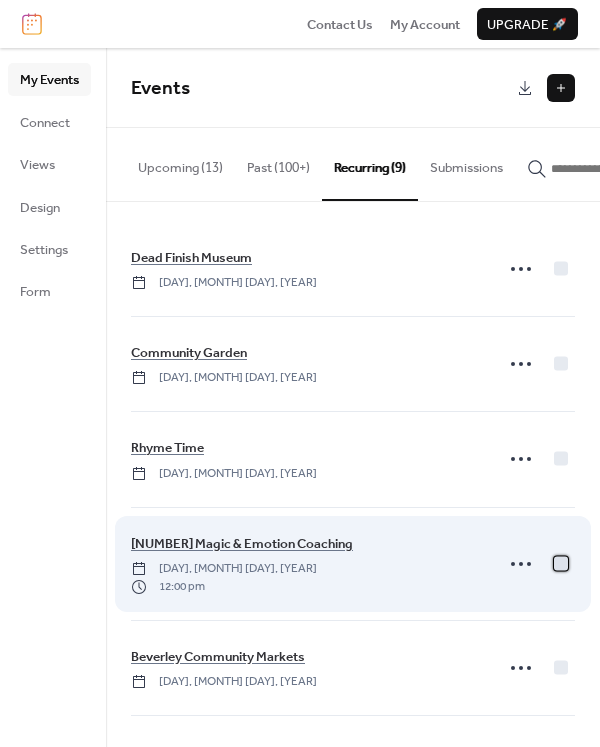 click at bounding box center [561, 563] 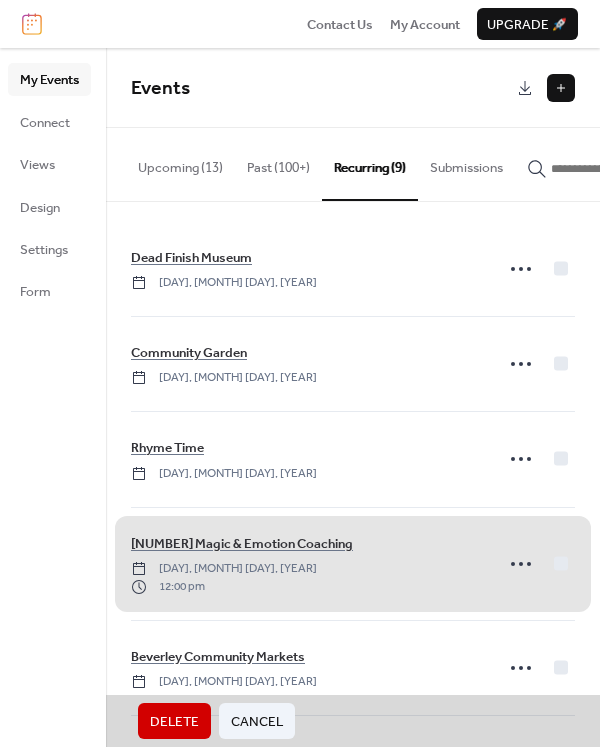 click on "Delete" at bounding box center [174, 722] 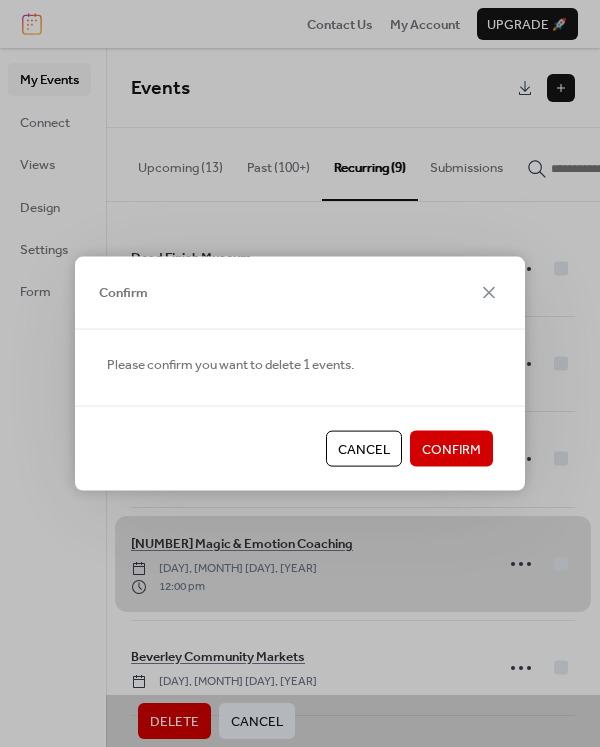 click on "Confirm" at bounding box center (451, 449) 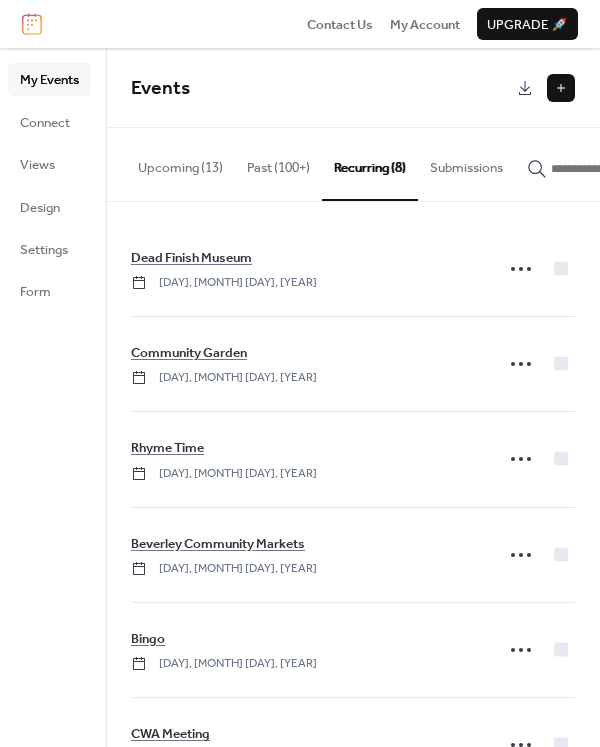 click on "Past  (100+)" at bounding box center [278, 163] 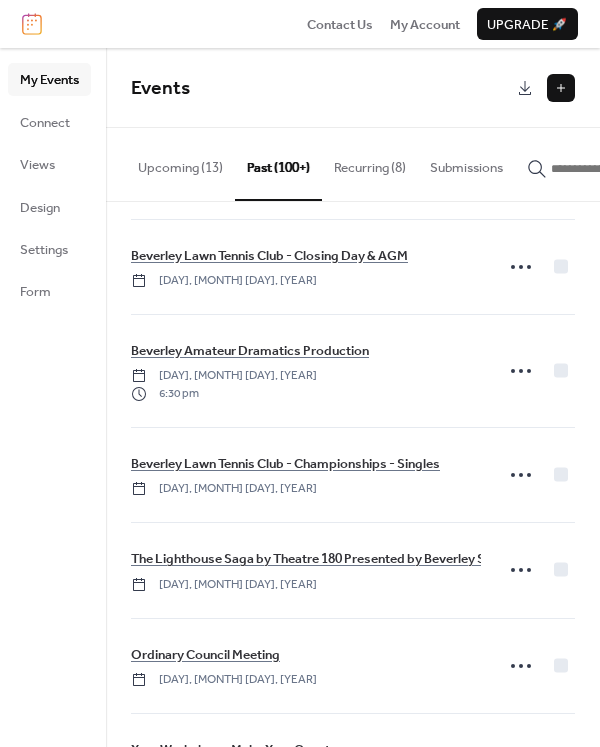 scroll, scrollTop: 700, scrollLeft: 0, axis: vertical 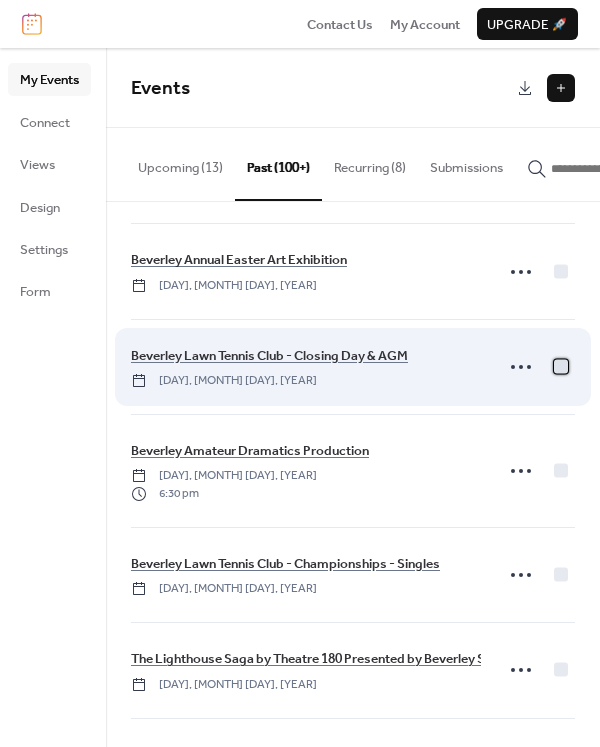 click at bounding box center [561, 366] 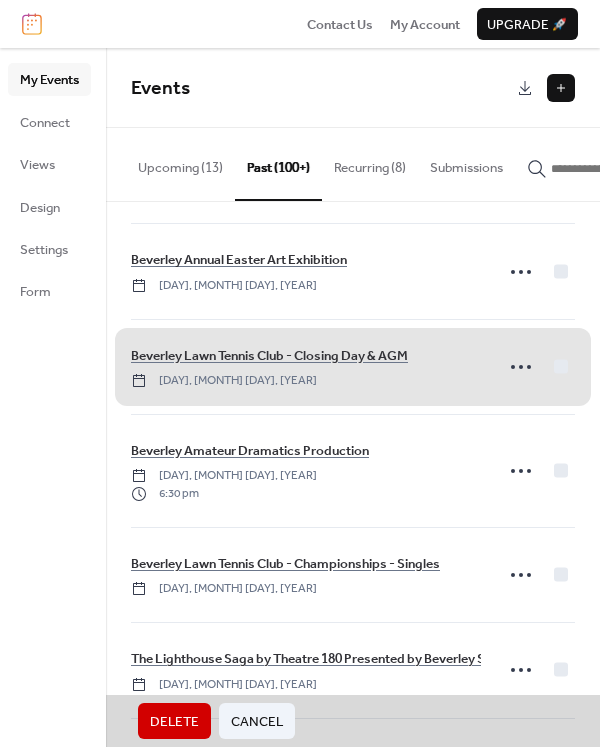 click on "Delete" at bounding box center [174, 722] 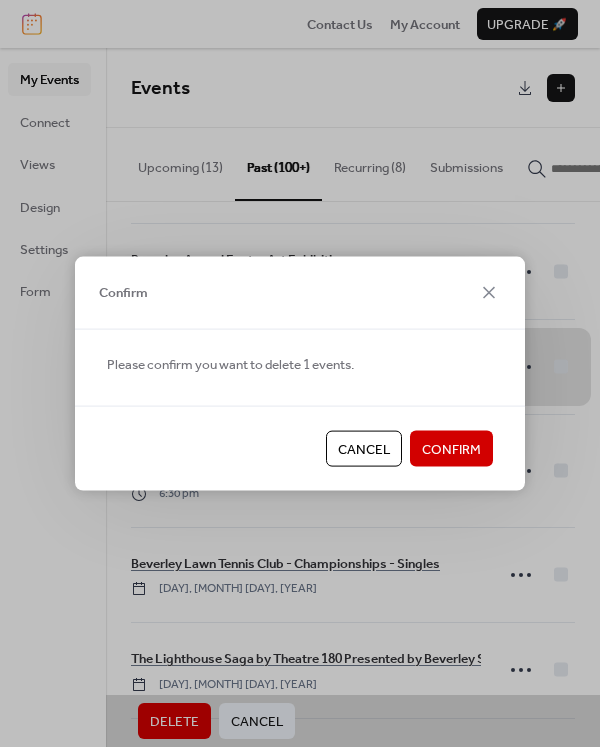 click on "Confirm" at bounding box center [451, 450] 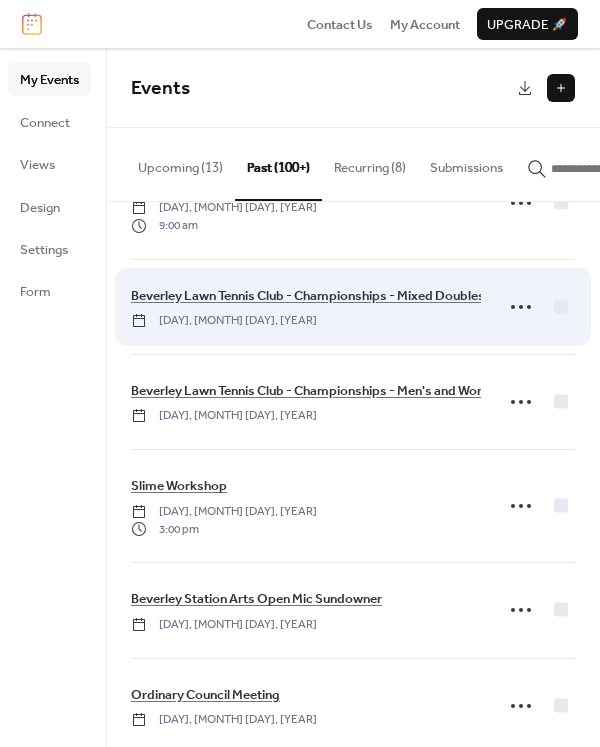 scroll, scrollTop: 1300, scrollLeft: 0, axis: vertical 